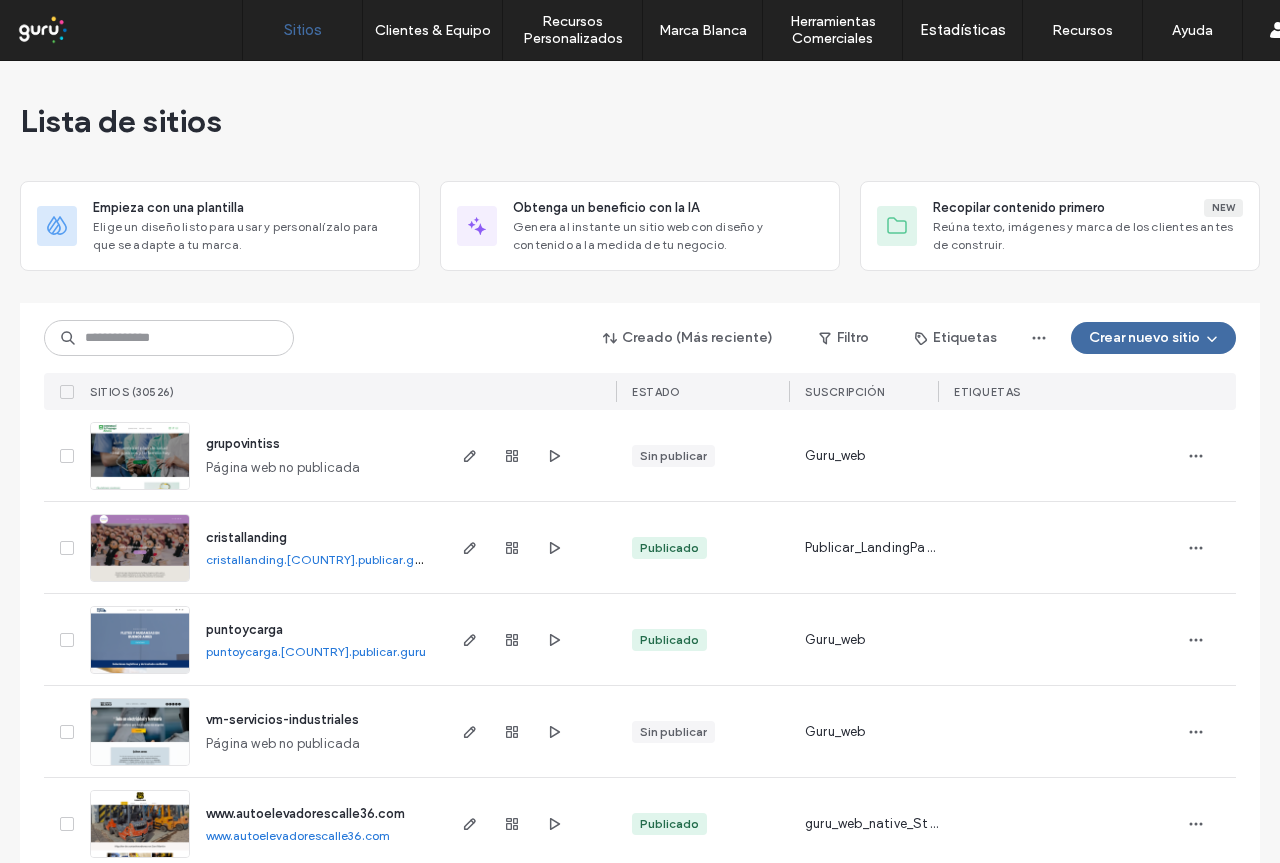 scroll, scrollTop: 0, scrollLeft: 0, axis: both 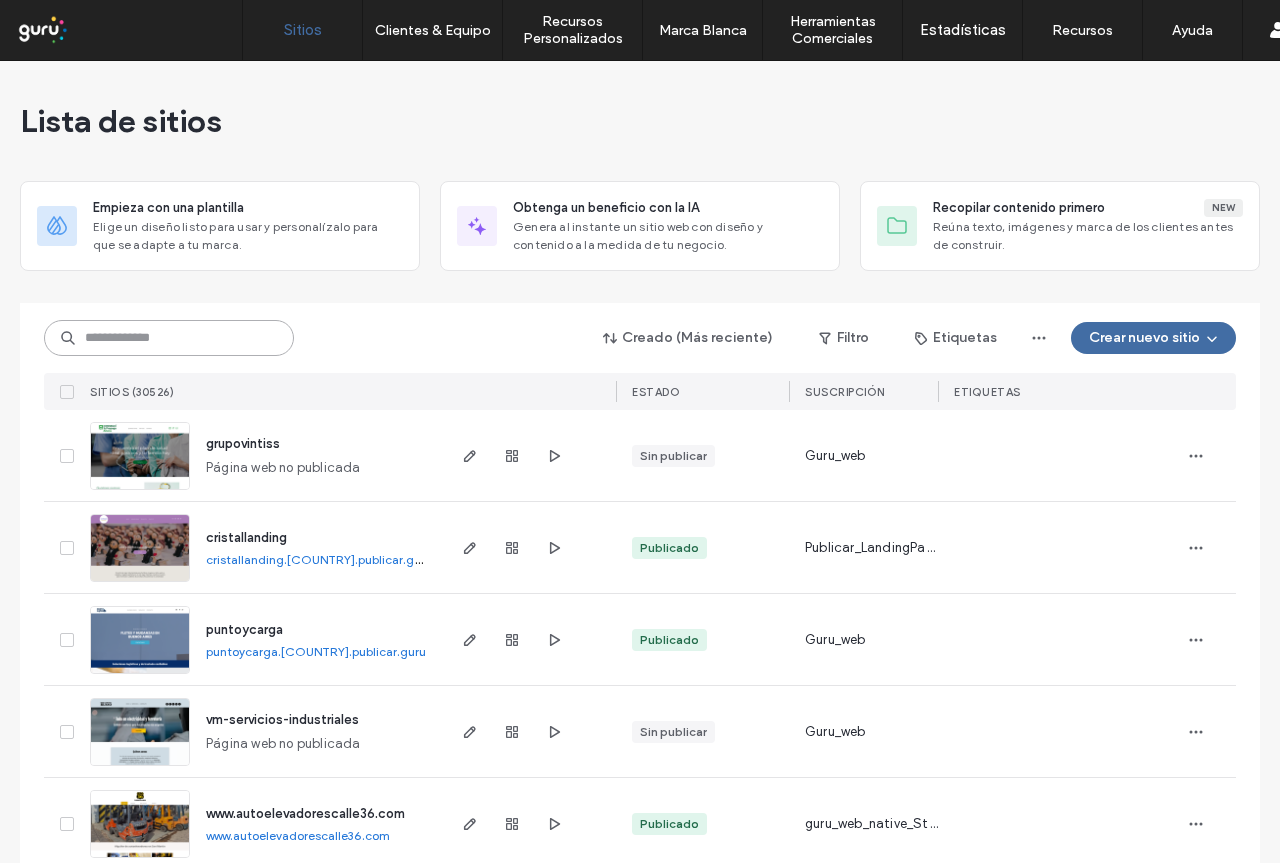 click at bounding box center [169, 338] 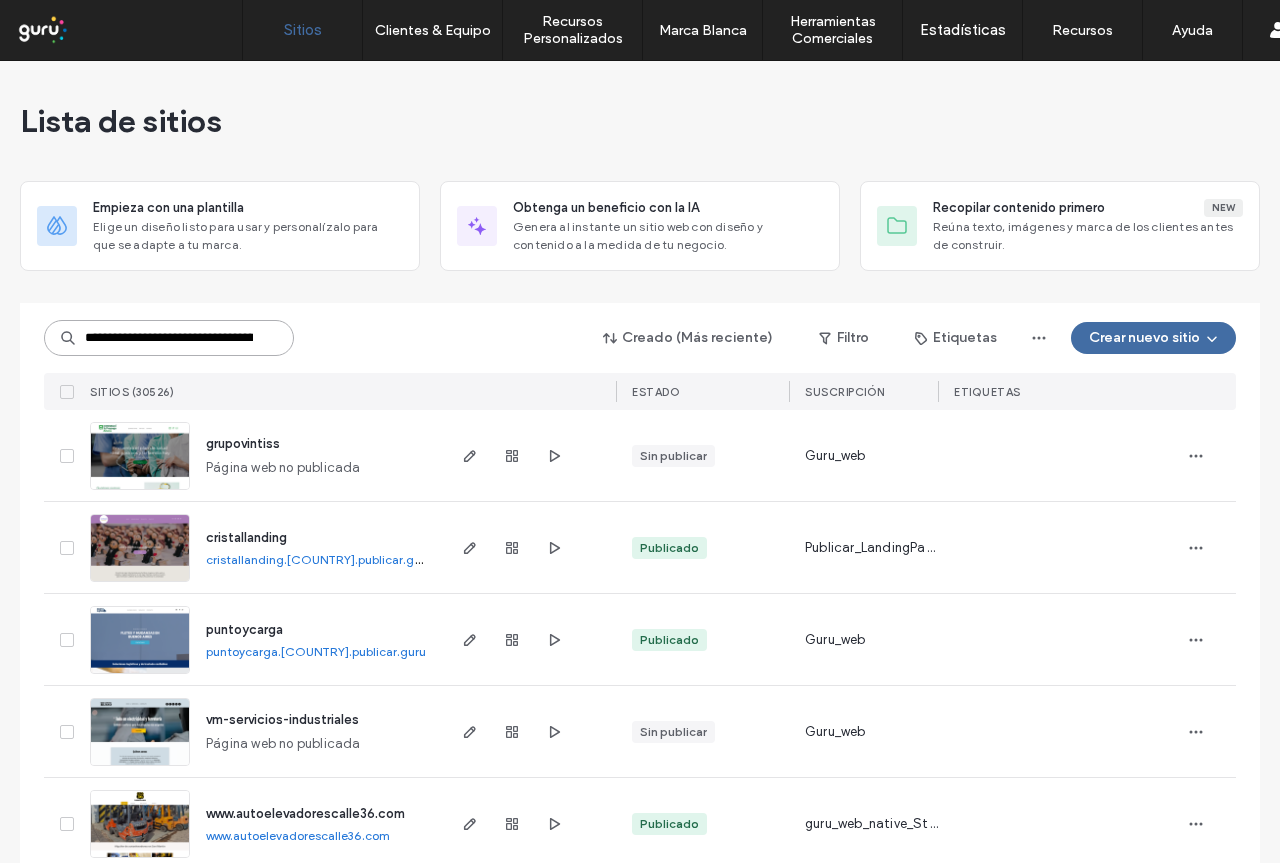 scroll, scrollTop: 0, scrollLeft: 123, axis: horizontal 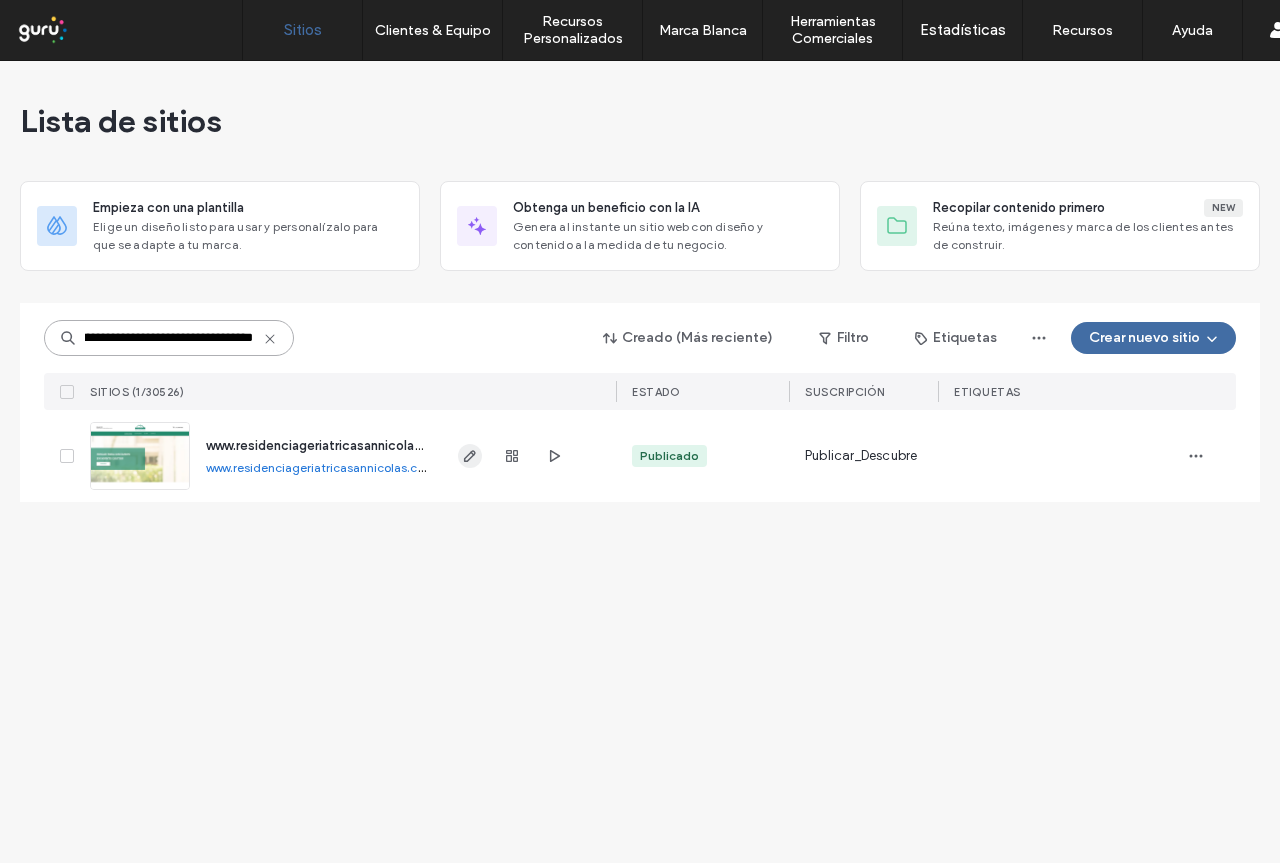 type on "**********" 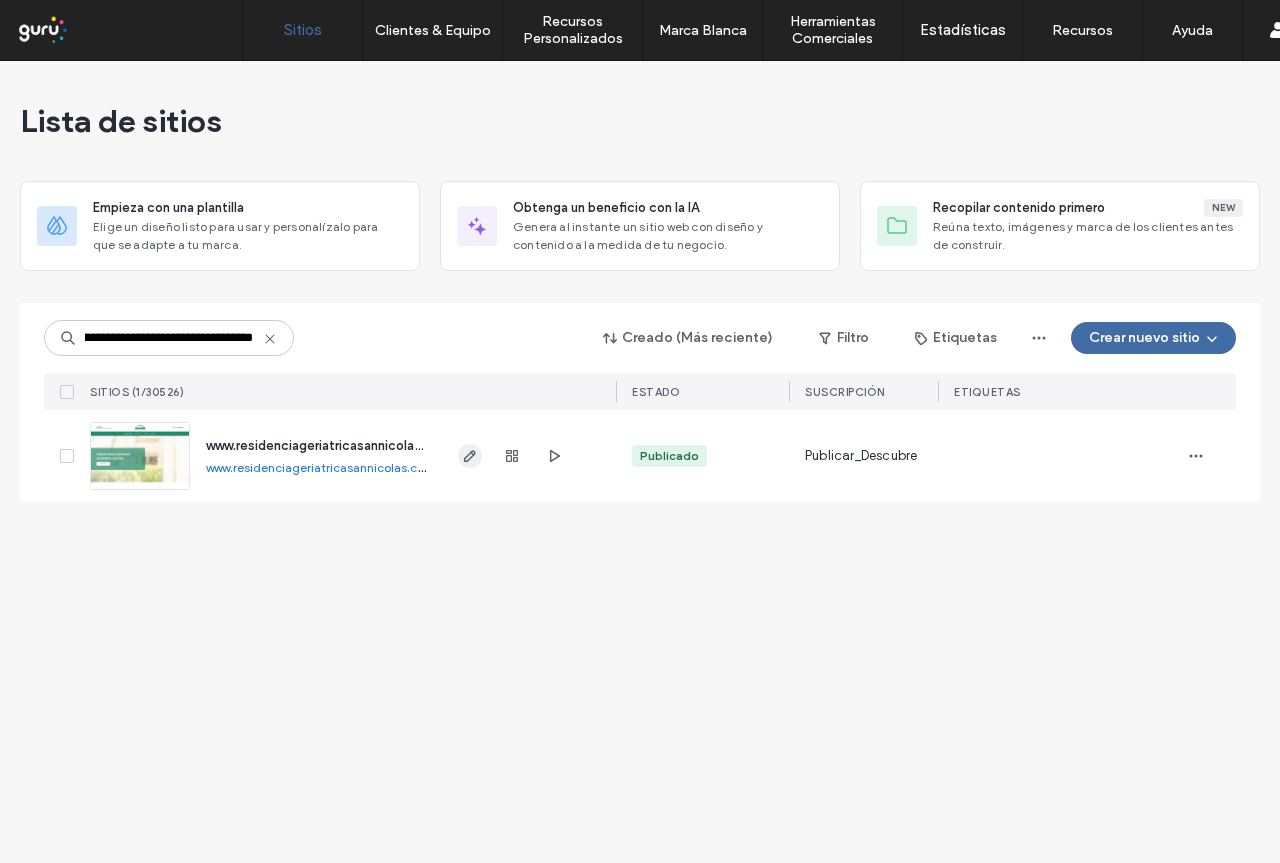 click 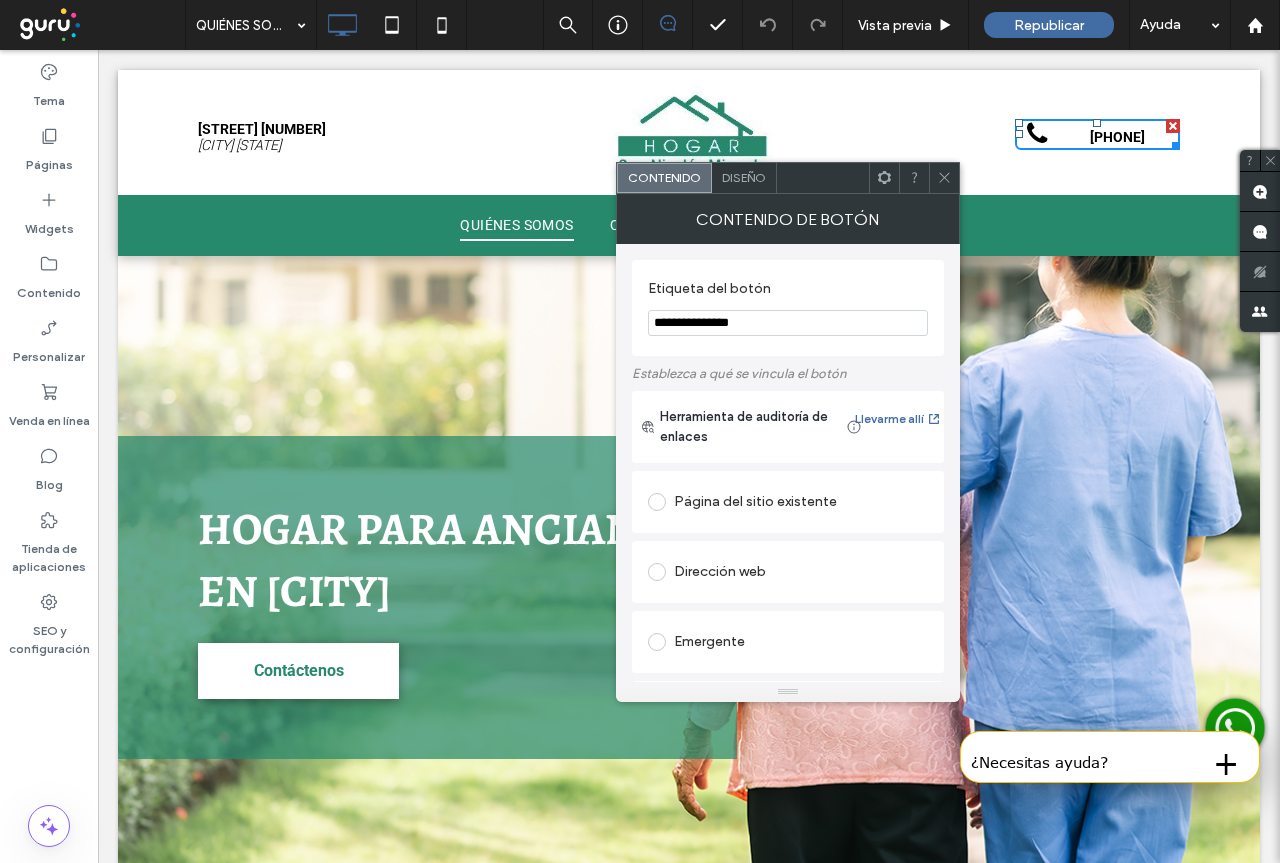 scroll, scrollTop: 0, scrollLeft: 0, axis: both 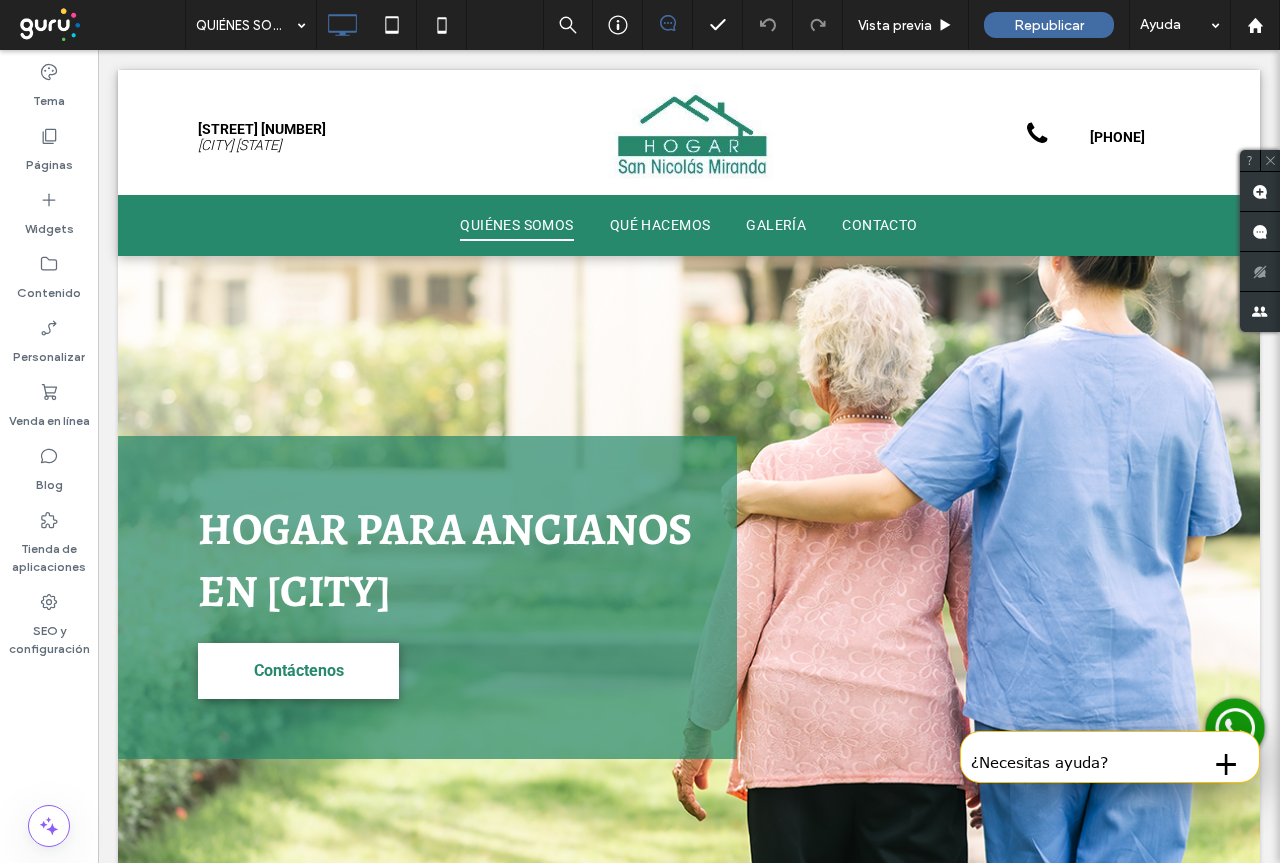 click at bounding box center (1235, 728) 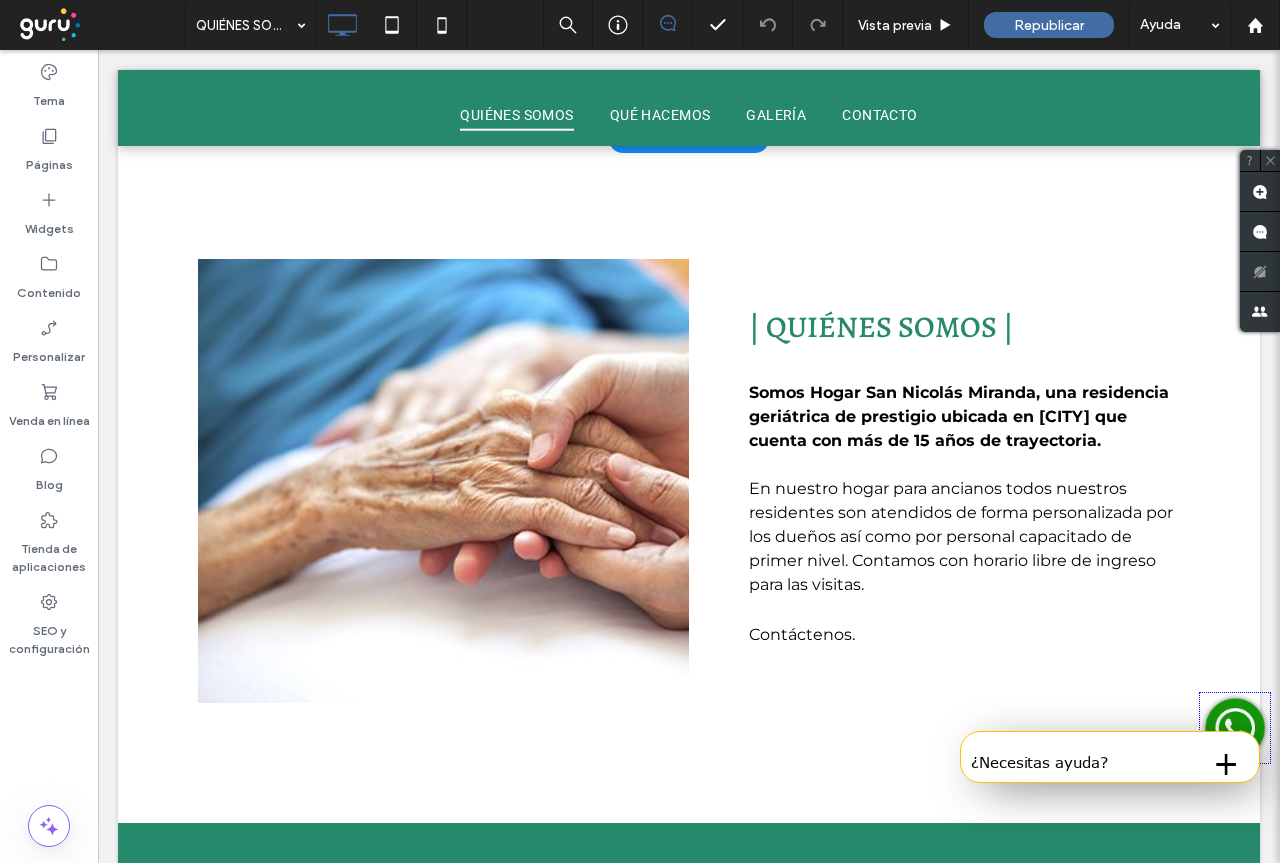 scroll, scrollTop: 900, scrollLeft: 0, axis: vertical 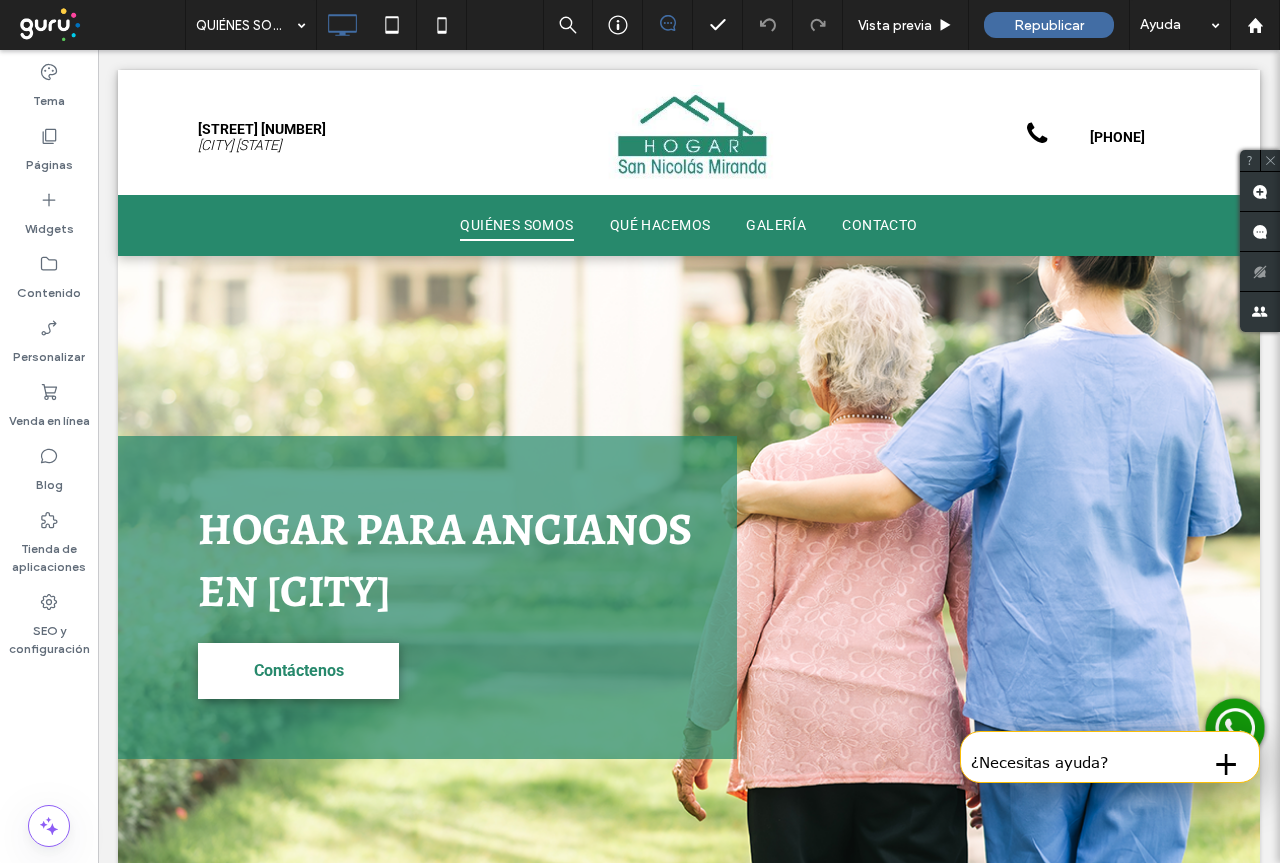 click at bounding box center [1235, 728] 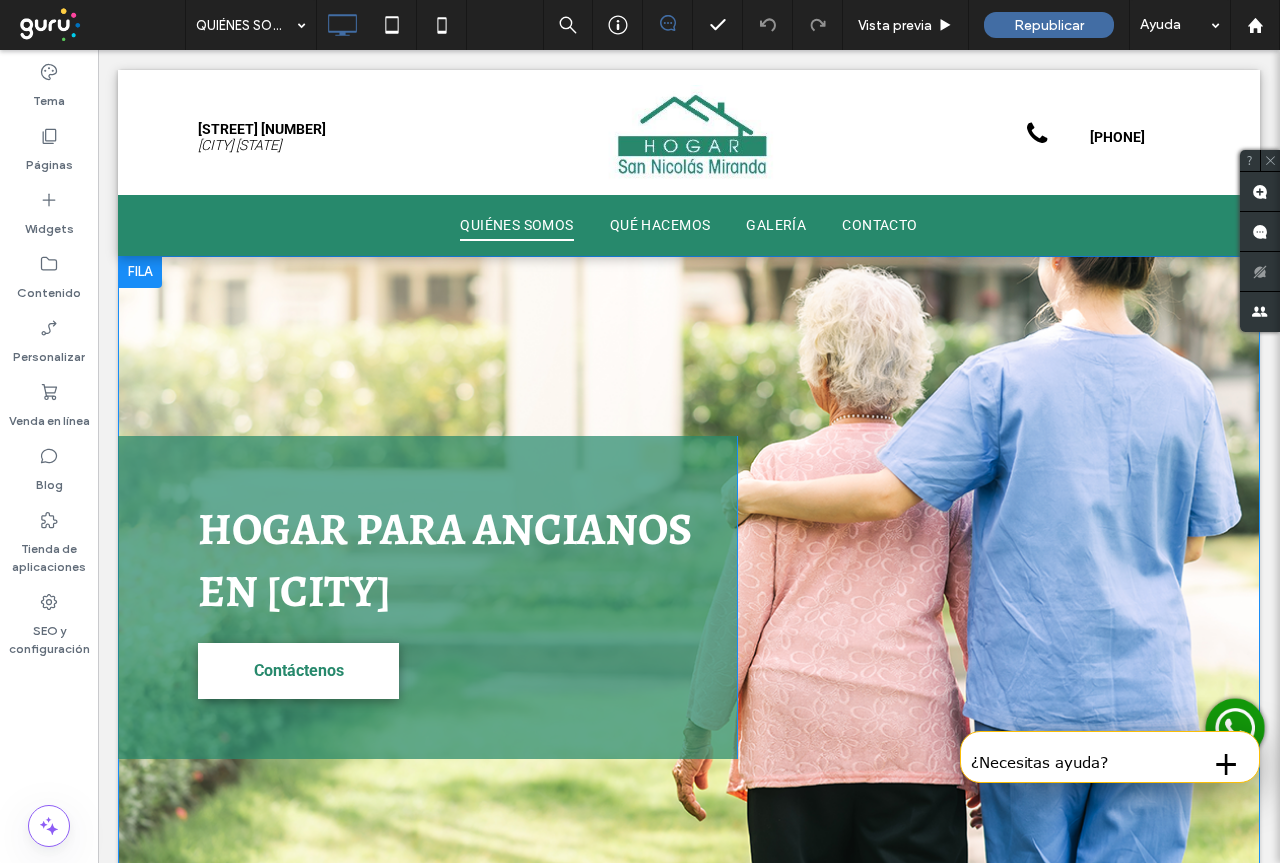 click on "Hogar para ancianos en Monte Castro
Contáctenos
Click To Paste
Click To Paste
Fila + Añadir sección" at bounding box center (689, 597) 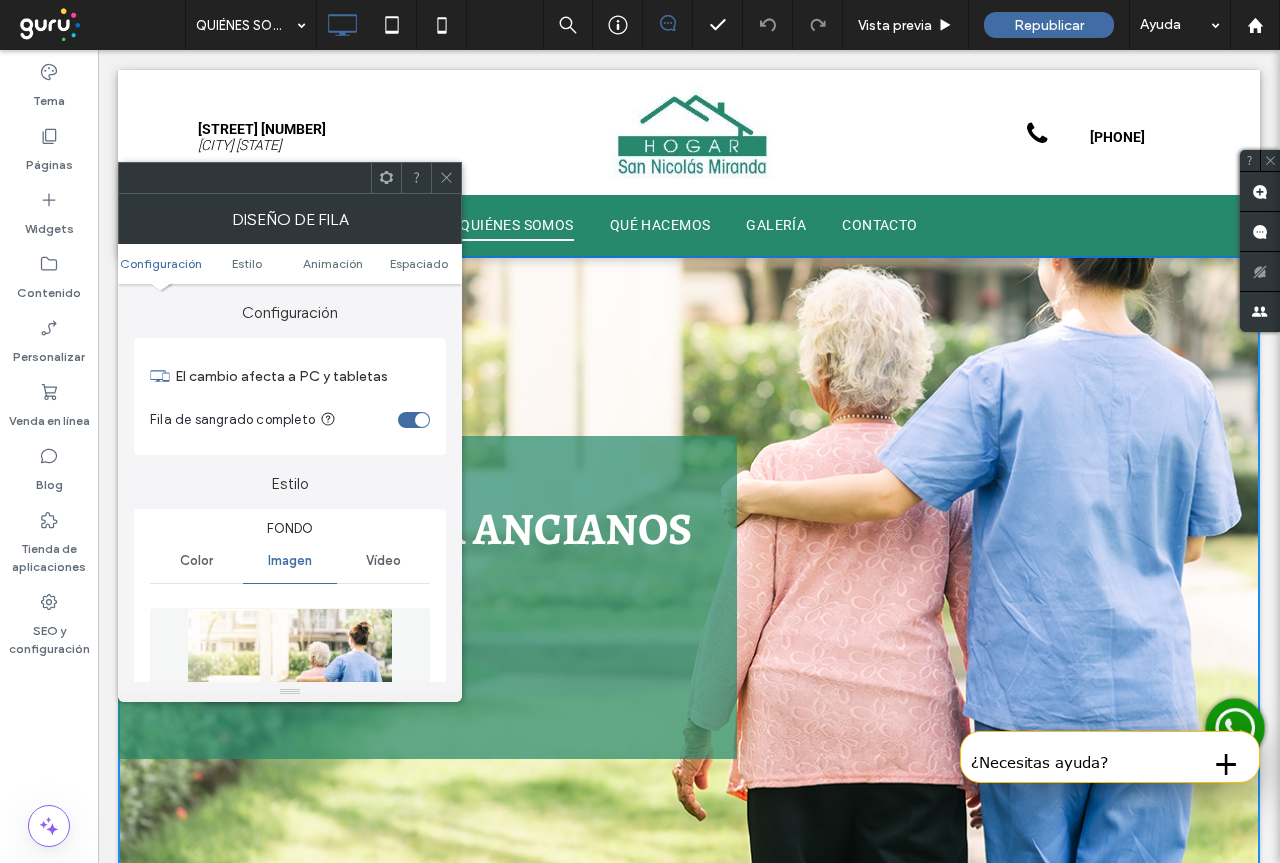 click 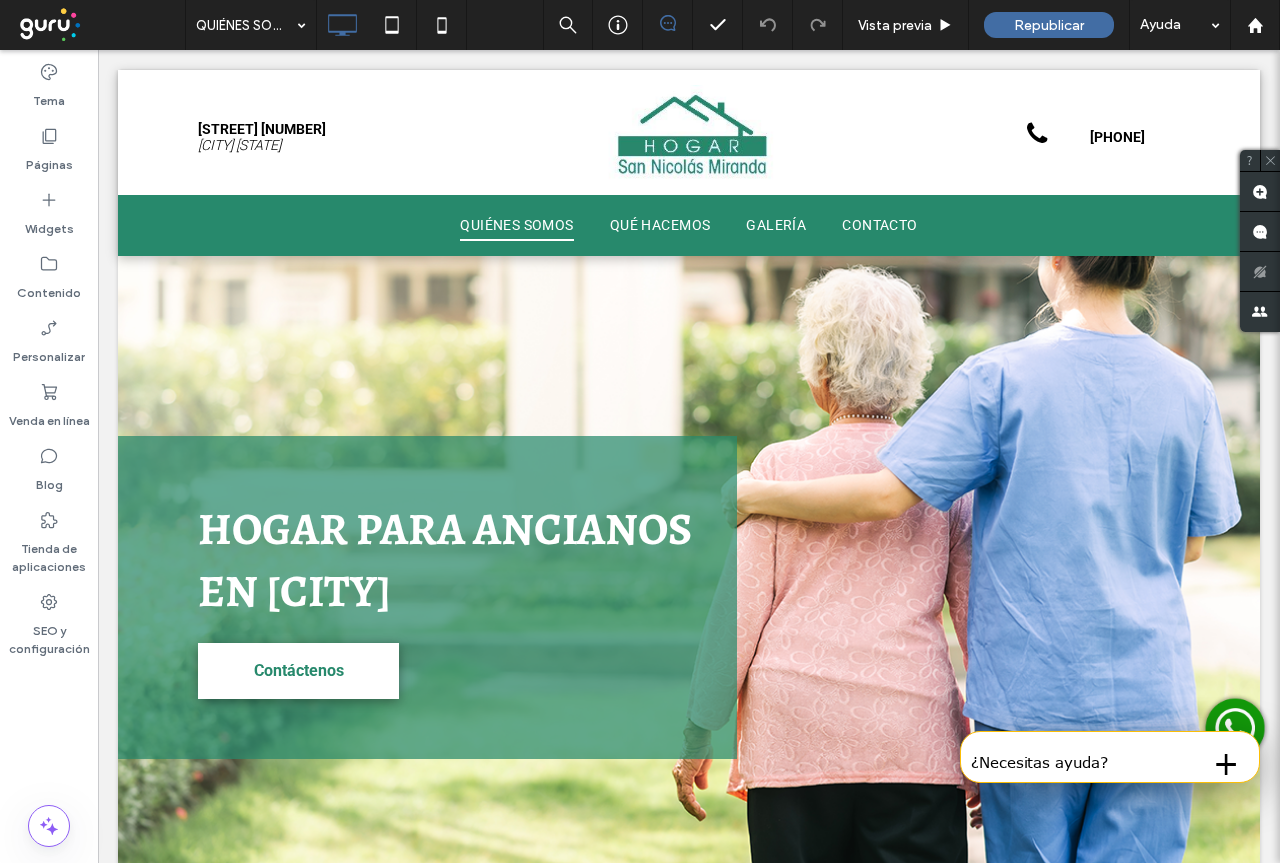 click at bounding box center [1235, 728] 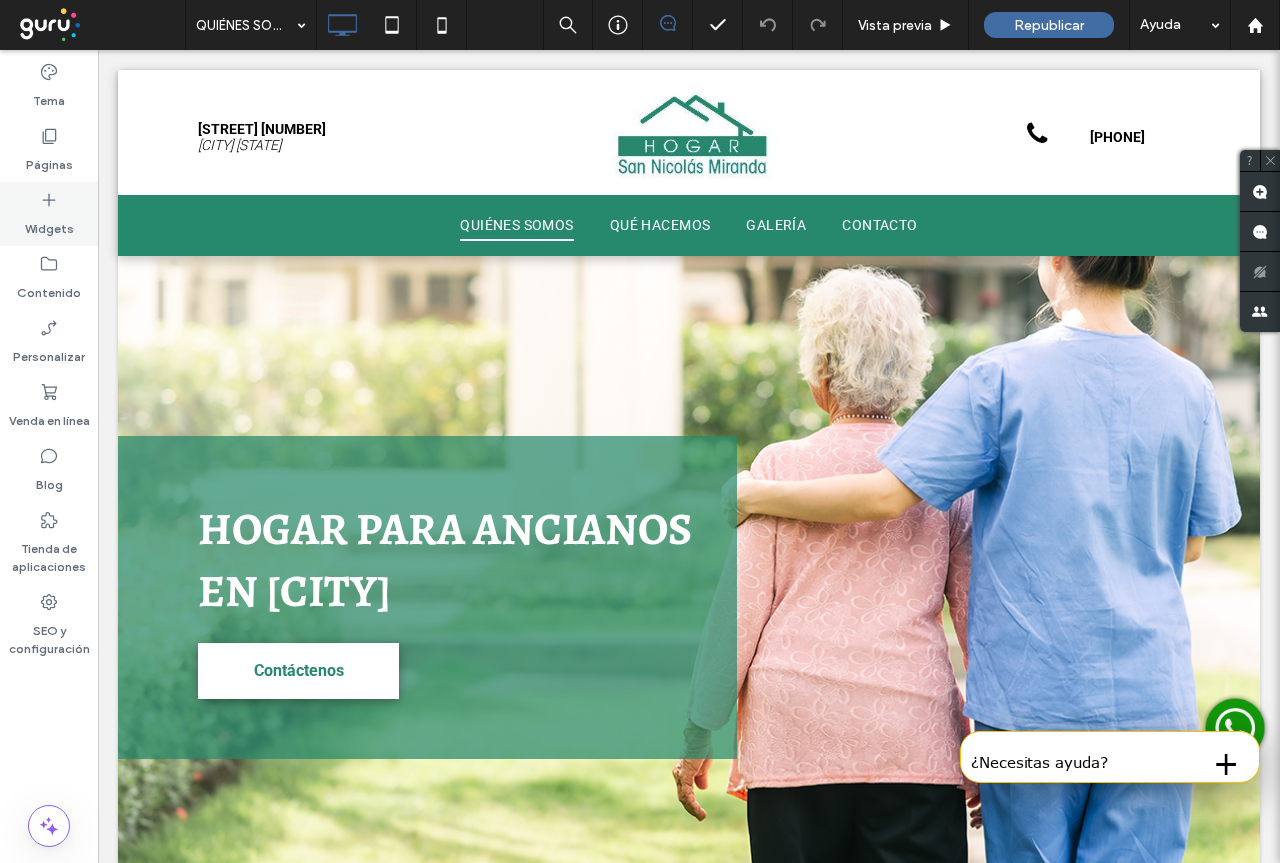 click 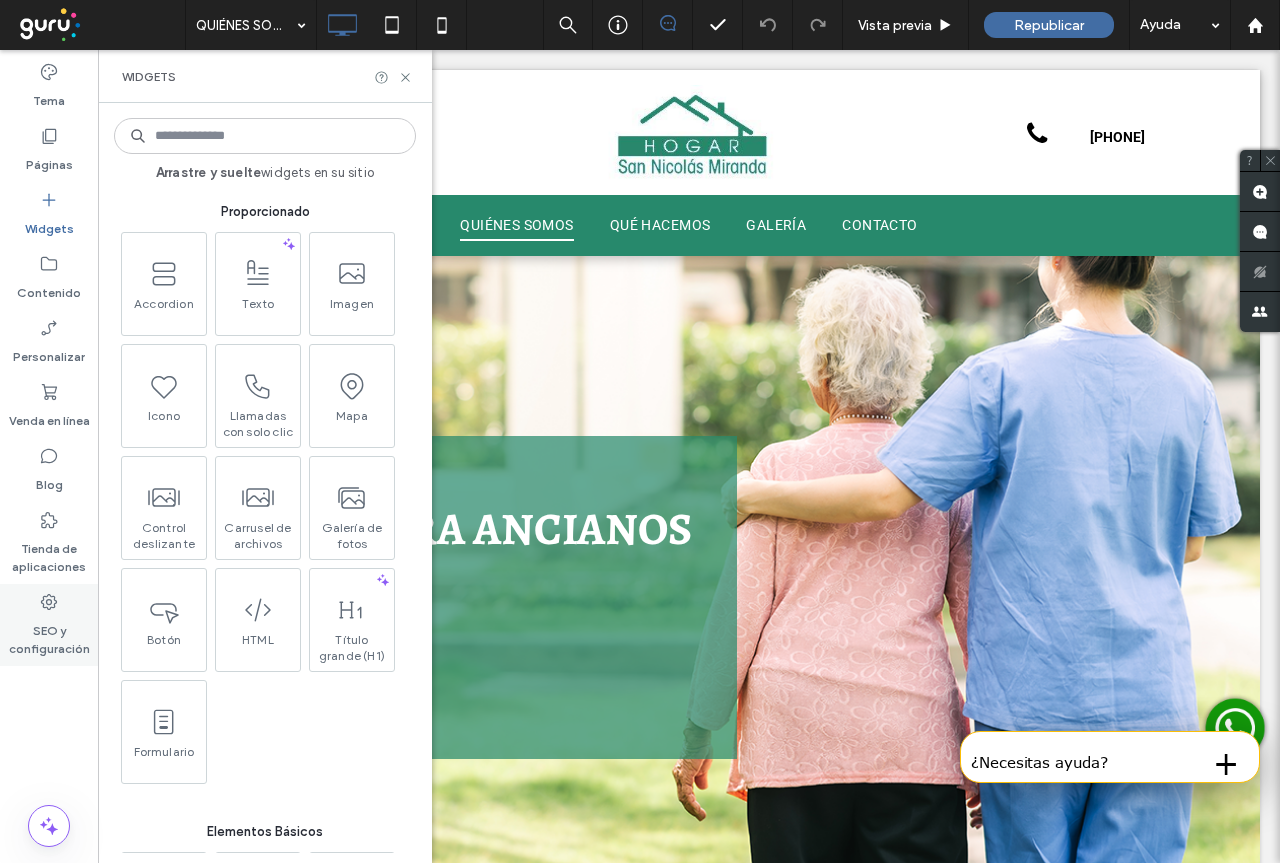 click on "SEO y configuración" at bounding box center (49, 635) 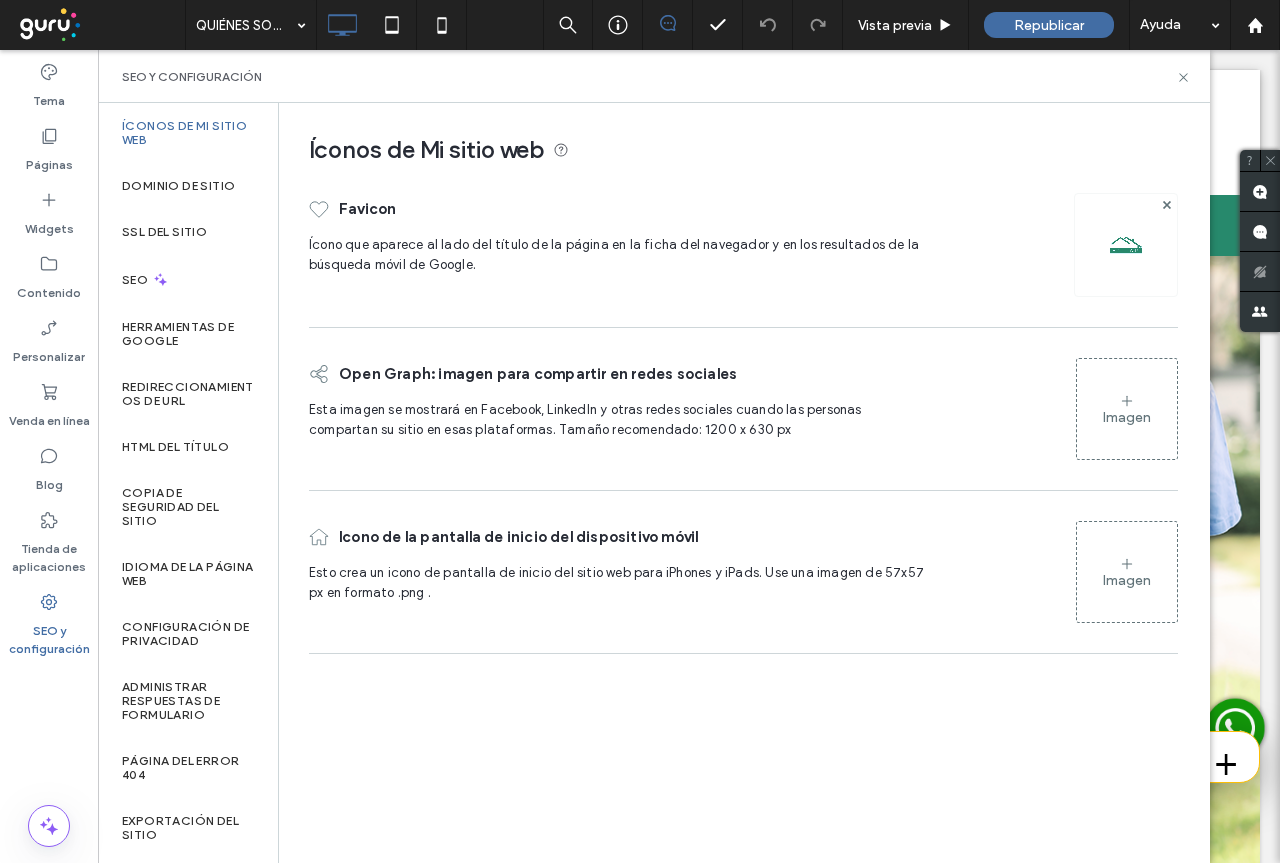 click on "Tema Páginas Widgets Contenido Personalizar Venda en línea Blog Tienda de aplicaciones SEO y configuración" at bounding box center [49, 456] 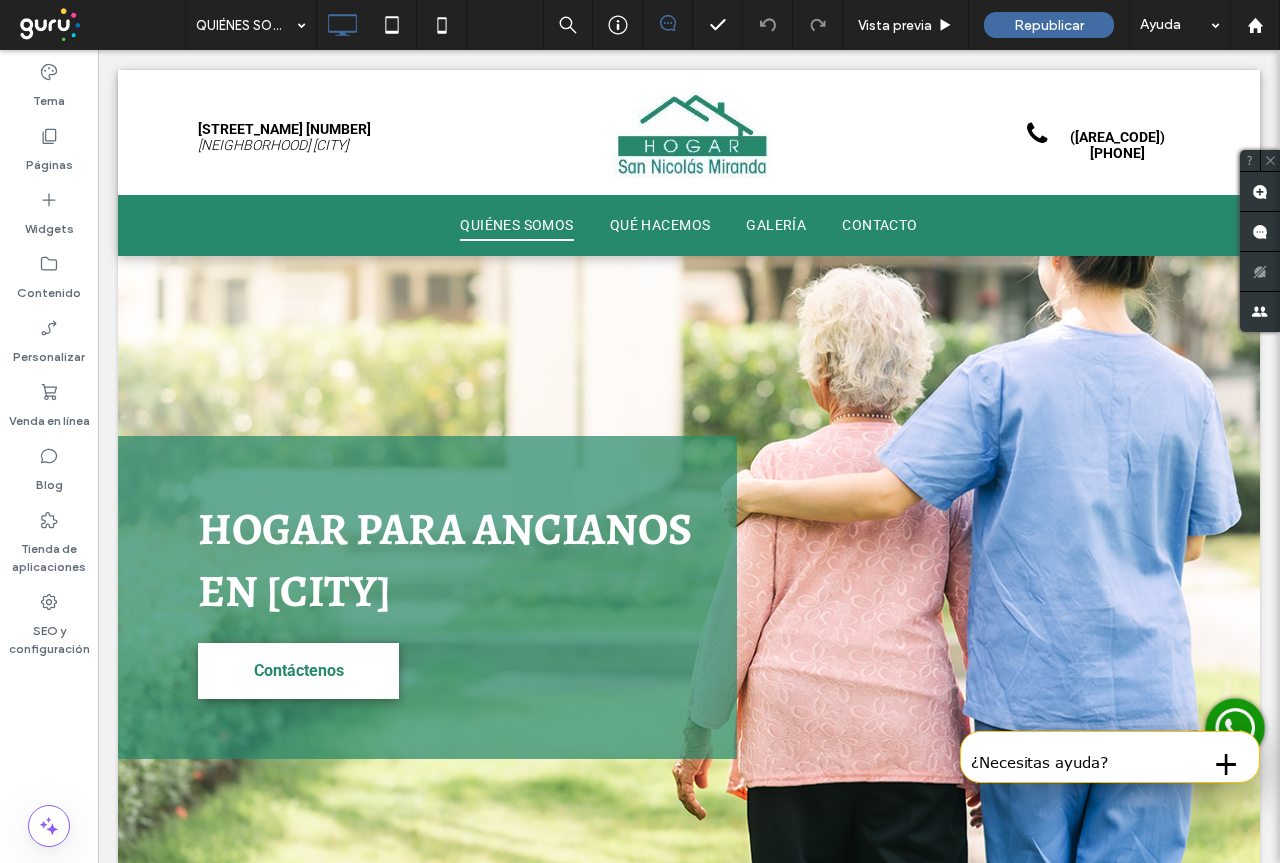 scroll, scrollTop: 0, scrollLeft: 0, axis: both 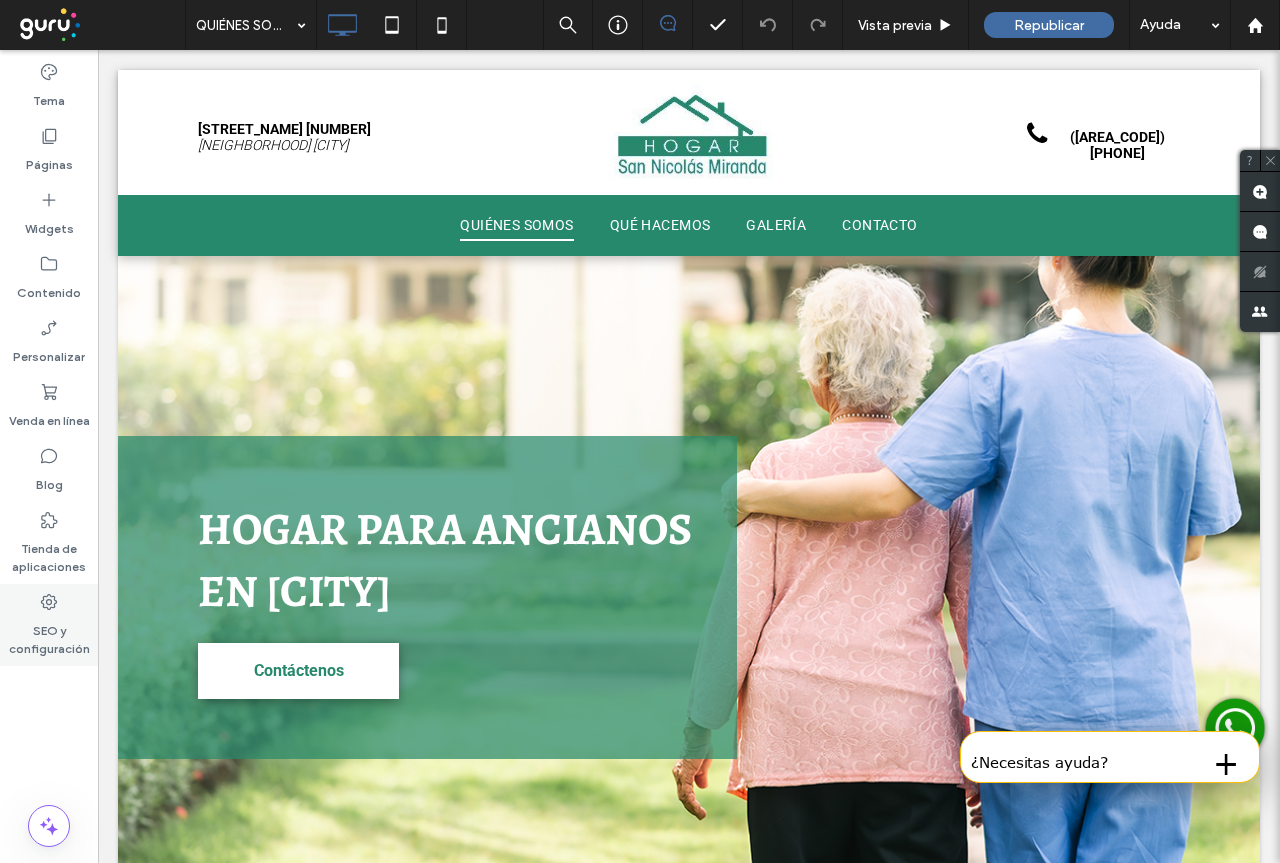 click 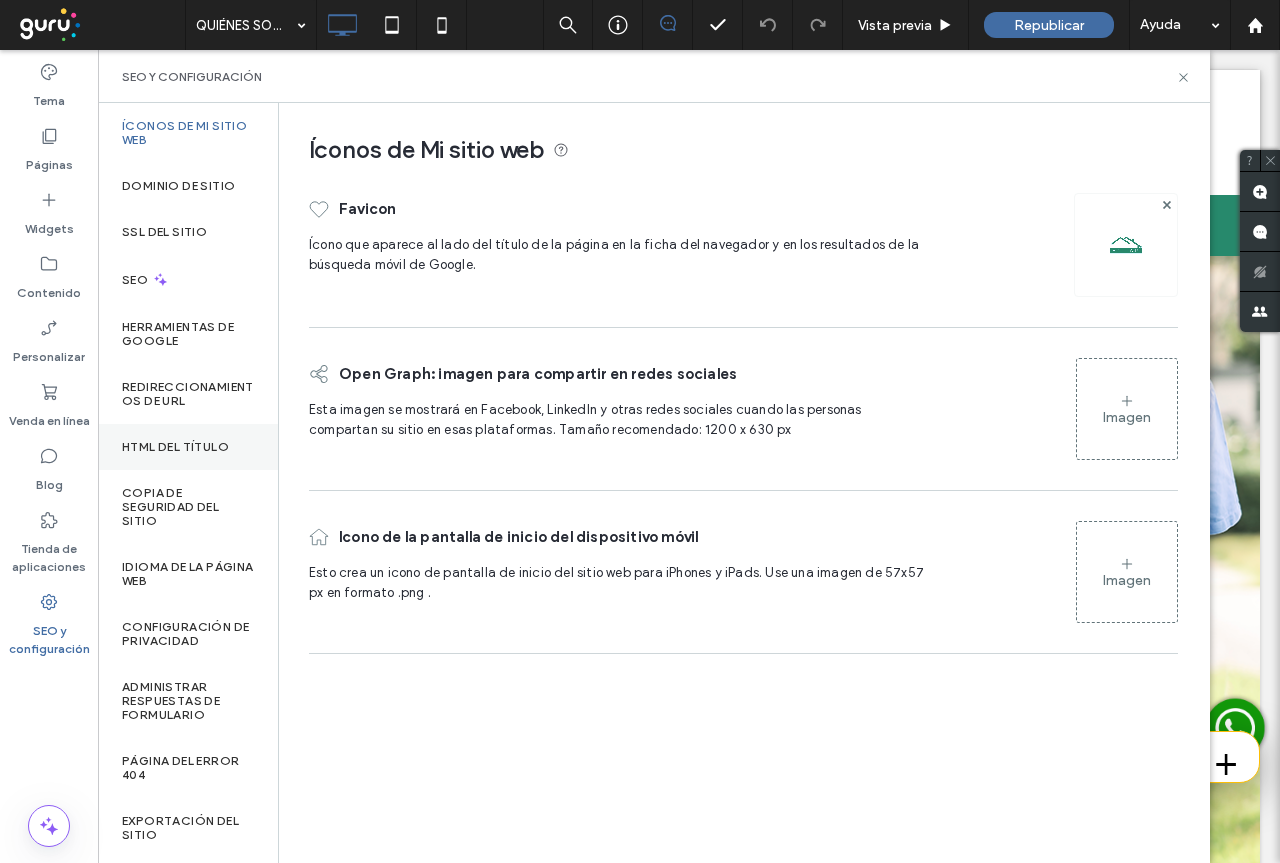 click on "HTML del título" at bounding box center (175, 447) 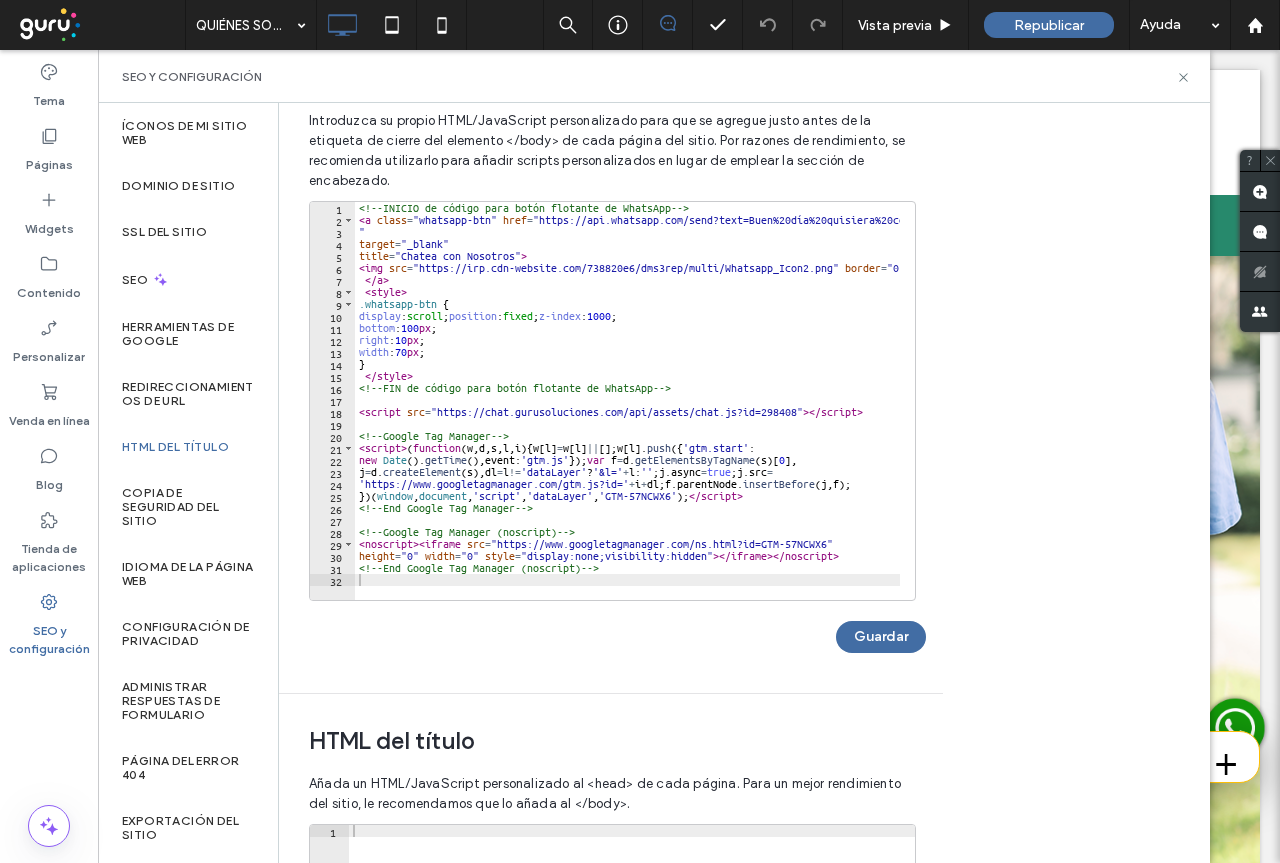 scroll, scrollTop: 100, scrollLeft: 0, axis: vertical 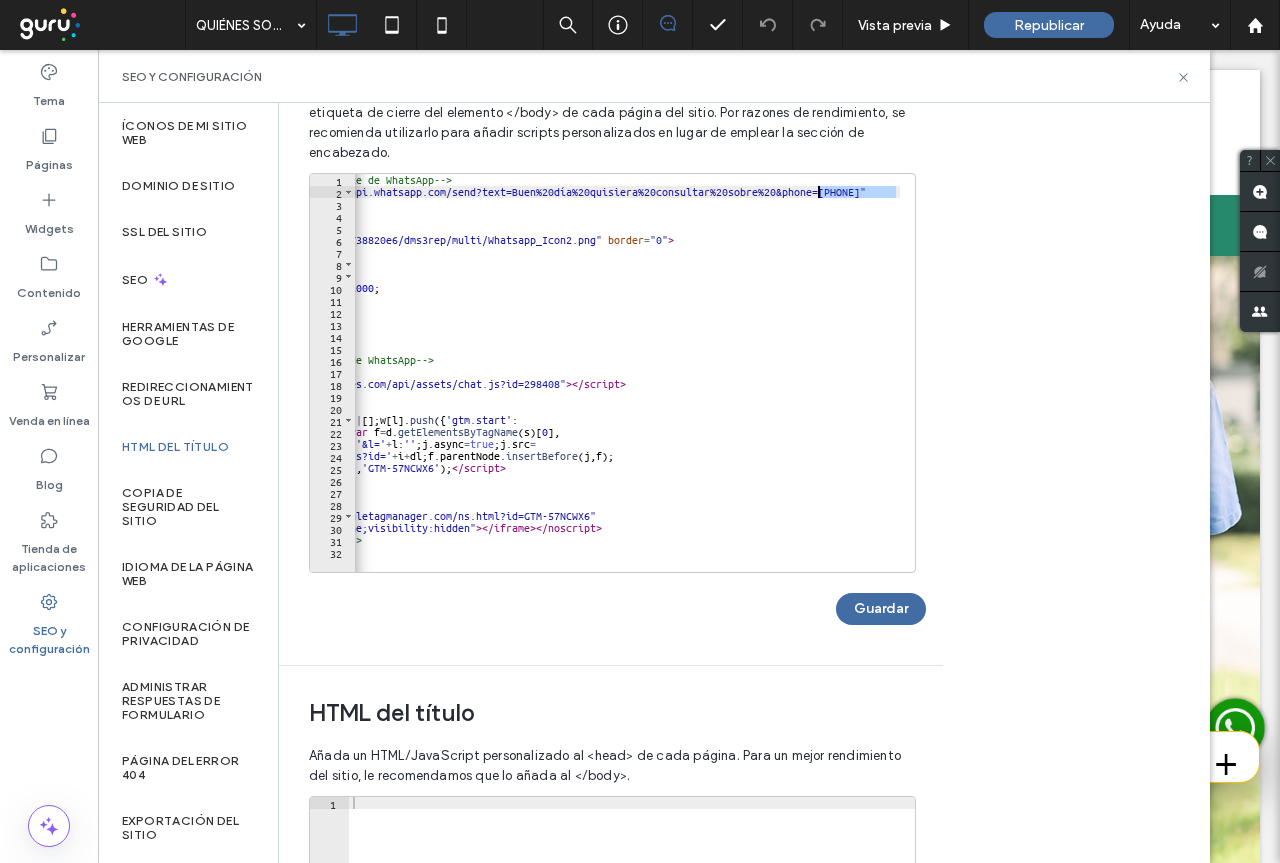 drag, startPoint x: 894, startPoint y: 193, endPoint x: 819, endPoint y: 196, distance: 75.059975 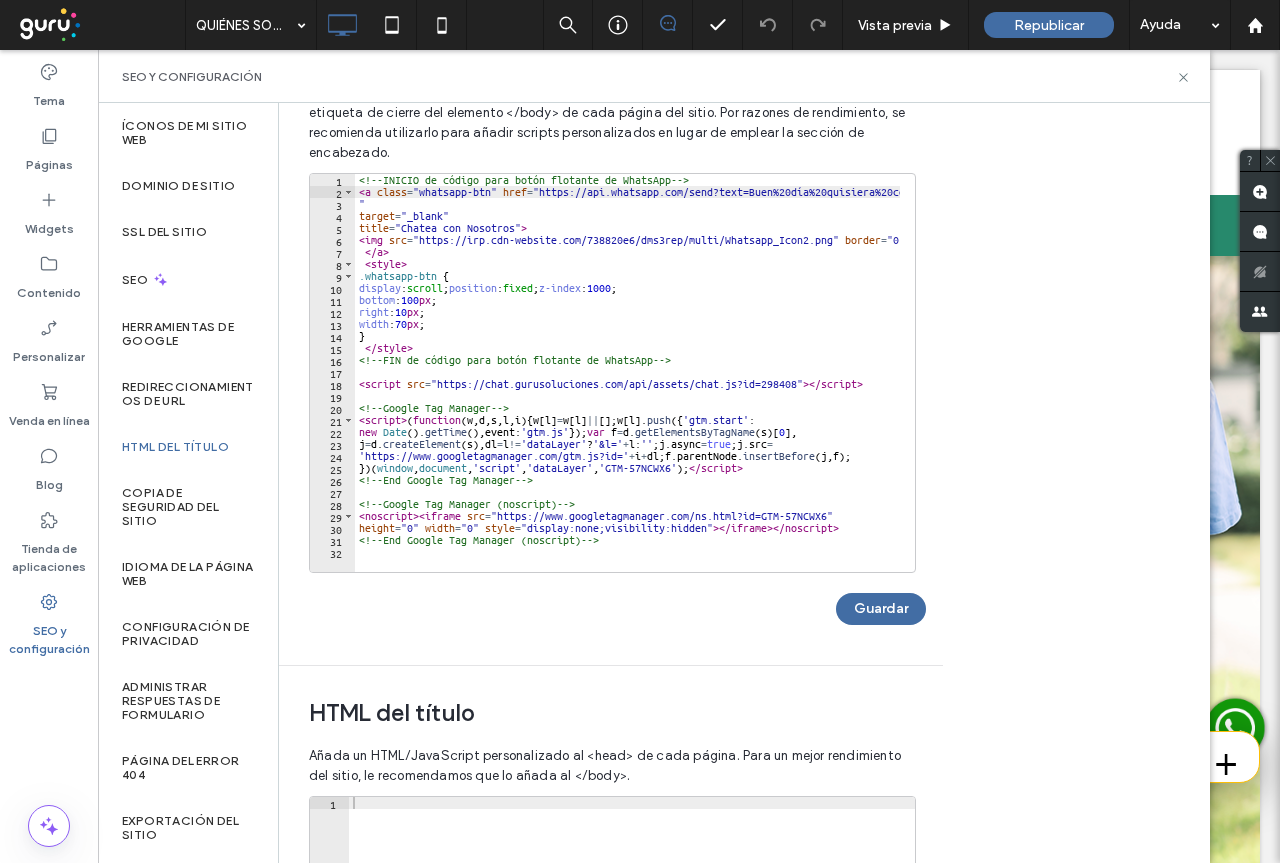 scroll, scrollTop: 0, scrollLeft: 0, axis: both 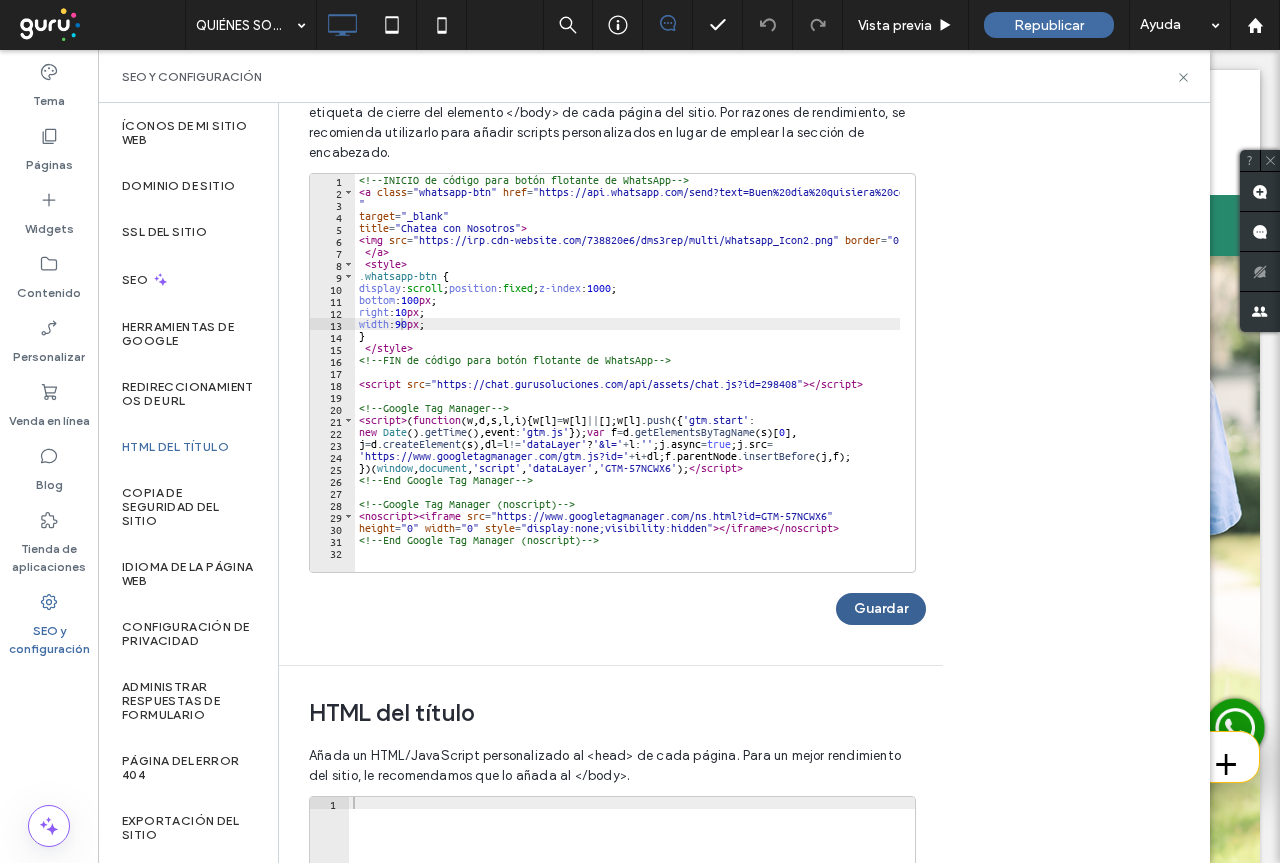 click on "Guardar" at bounding box center [881, 609] 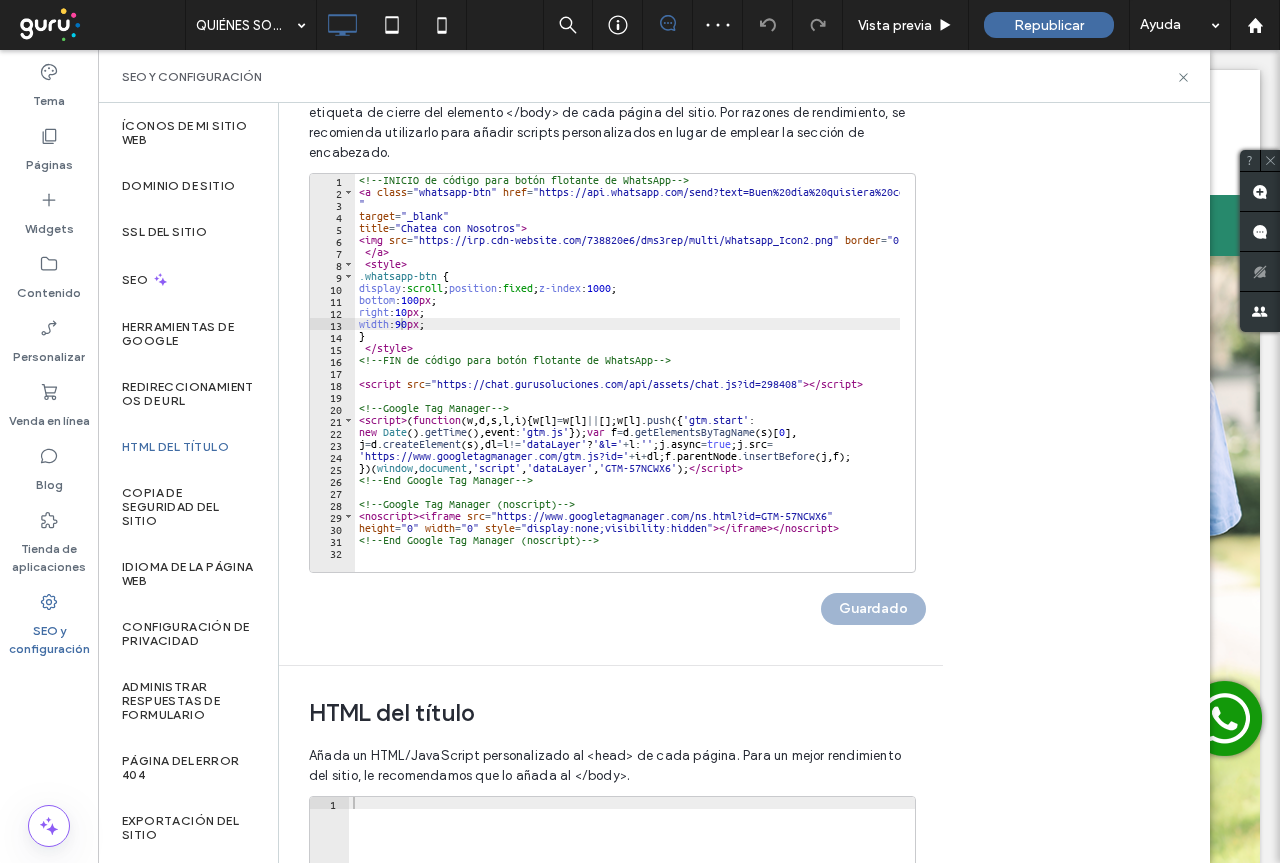 scroll, scrollTop: 0, scrollLeft: 0, axis: both 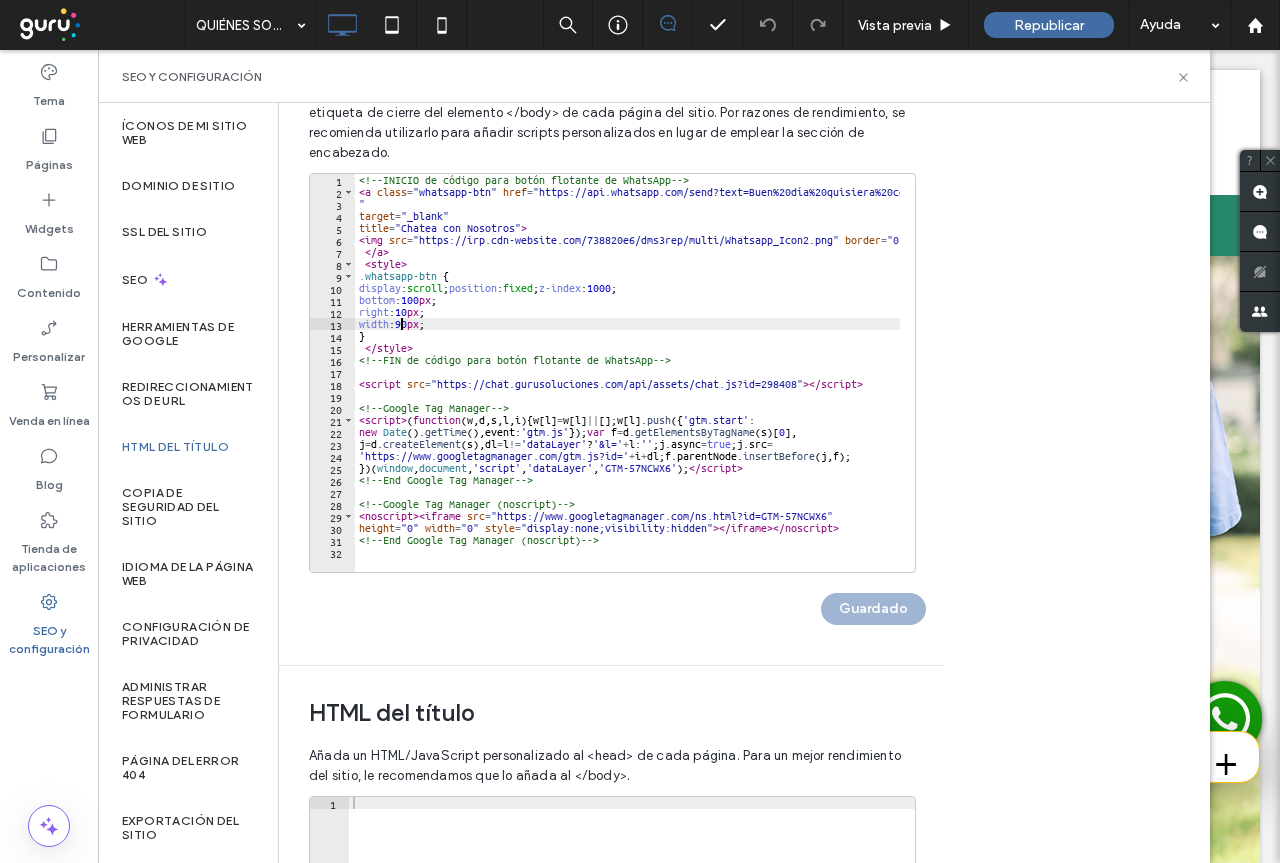 click on "<!--  INICIO de código para botón flotante de WhatsApp  -->   < a   class = "whatsapp-btn"   href = "https://api.whatsapp.com/send?text=Buen%20día%20quisiera%20consultar%20sobre%20&phone=[PHONE] "   target = "_blank"   title = "Chatea con Nosotros" > < img   src = "https://irp.cdn-website.com/738820e6/dms3rep/multi/Whatsapp_Icon2.png"   border = "0" >   </ a >   < style > .whatsapp-btn   { display : scroll ;  position : fixed ;  z-index : 1000 ; bottom : 100 px ; right : 10 px ;  width : 90 px ; }   </ style > <!--  FIN de código para botón flotante de WhatsApp  --> < script   src = "https://chat.gurusoluciones.com/api/assets/chat.js?id=298408" > </ script > <!--  Google Tag Manager  --> < script > ( function ( w , d , s , l , i ) { w [ l ] = w [ l ] || [ ] ; w [ l ] . push ({ 'gtm.start' : new   Date ( ) . getTime ( ) , event : 'gtm.js' }) ; var   f = d . getElementsByTagName ( s ) [ 0 ] , j = d . createElement ( s ) , dl = l != 'dataLayer' ? '&l=' + l : '' ; j . async = true ; j . src = + i + dl" at bounding box center [746, 377] 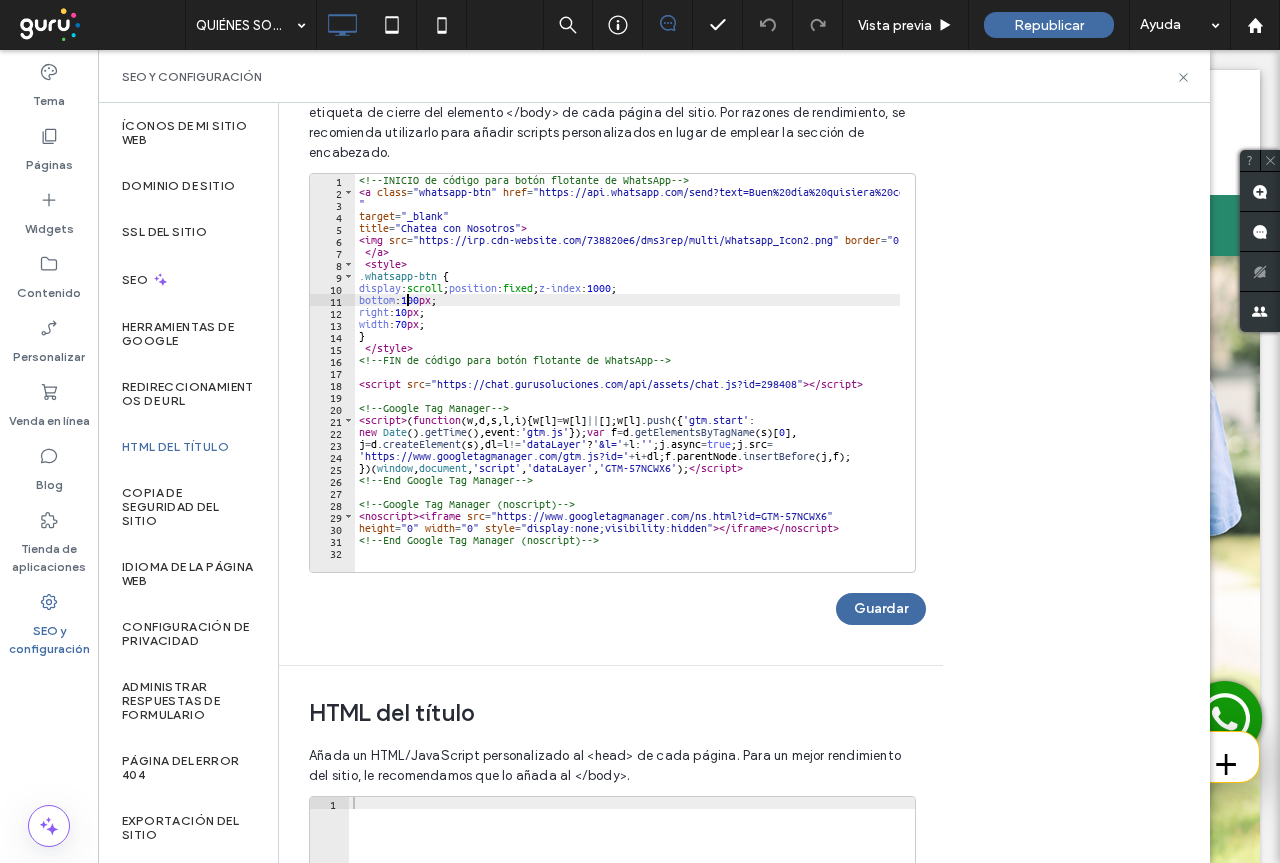 click on "<!--  INICIO de código para botón flotante de WhatsApp  -->   < a   class = "whatsapp-btn"   href = "https://api.whatsapp.com/send?text=Buen%20día%20quisiera%20consultar%20sobre%20&phone=[PHONE] "   target = "_blank"   title = "Chatea con Nosotros" > < img   src = "https://irp.cdn-website.com/738820e6/dms3rep/multi/Whatsapp_Icon2.png"   border = "0" >   </ a >   < style > .whatsapp-btn   { display : scroll ;  position : fixed ;  z-index : 1000 ; bottom : 100 px ; right : 10 px ;  width : 70 px ; }   </ style > <!--  FIN de código para botón flotante de WhatsApp  --> < script   src = "https://chat.gurusoluciones.com/api/assets/chat.js?id=298408" > </ script > <!--  Google Tag Manager  --> < script > ( function ( w , d , s , l , i ) { w [ l ] = w [ l ] || [ ] ; w [ l ] . push ({ 'gtm.start' : new   Date ( ) . getTime ( ) , event : 'gtm.js' }) ; var   f = d . getElementsByTagName ( s ) [ 0 ] , j = d . createElement ( s ) , dl = l != 'dataLayer' ? '&l=' + l : '' ; j . async = true ; j . src = + i + dl" at bounding box center (746, 377) 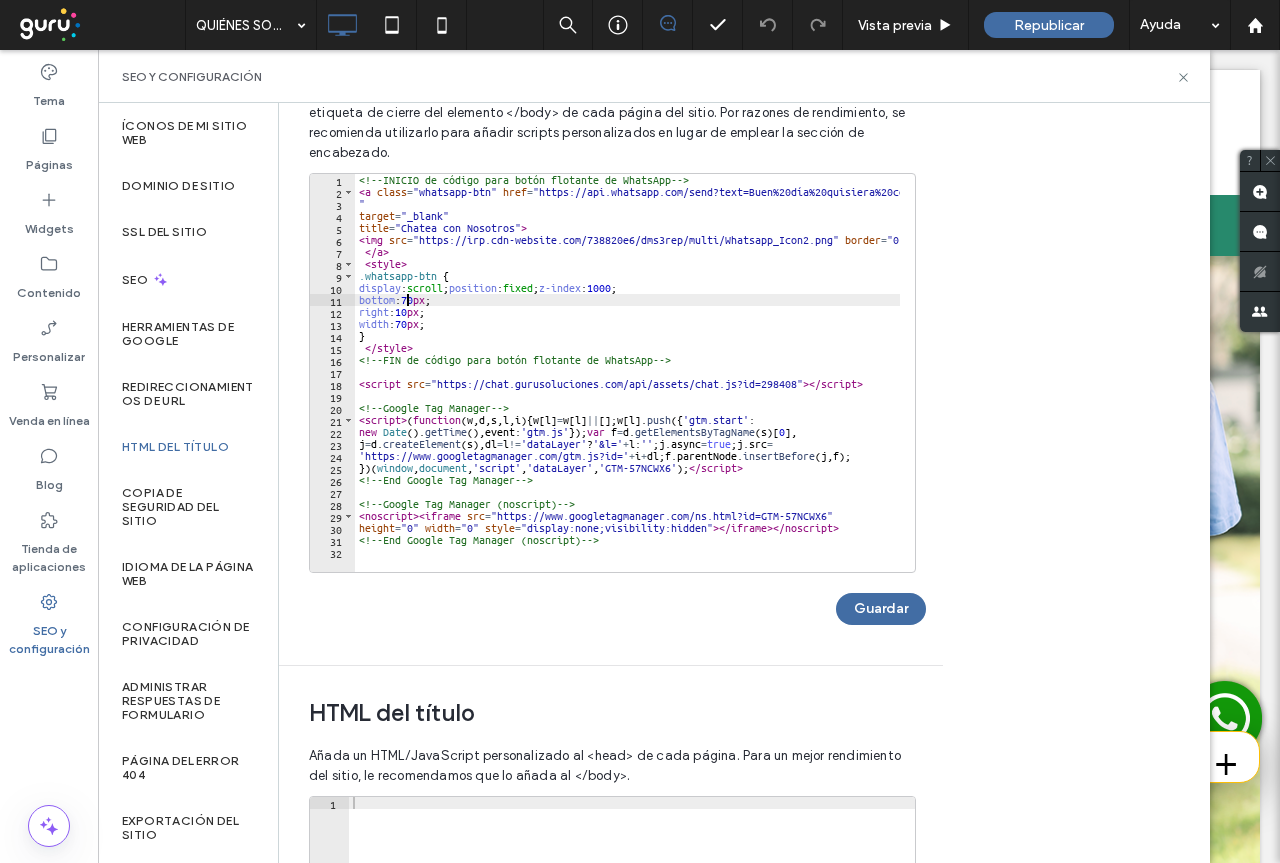 scroll, scrollTop: 0, scrollLeft: 4, axis: horizontal 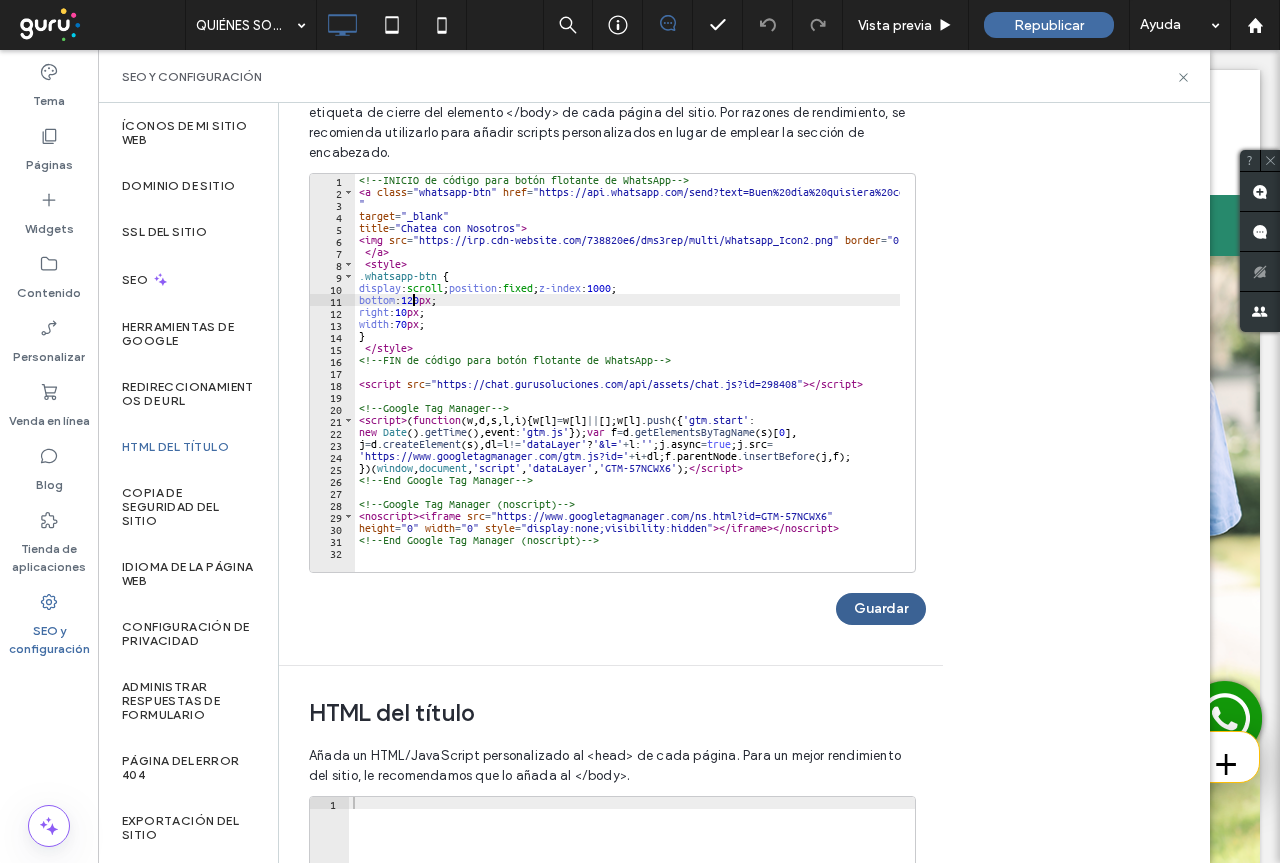 click on "Guardar" at bounding box center [881, 609] 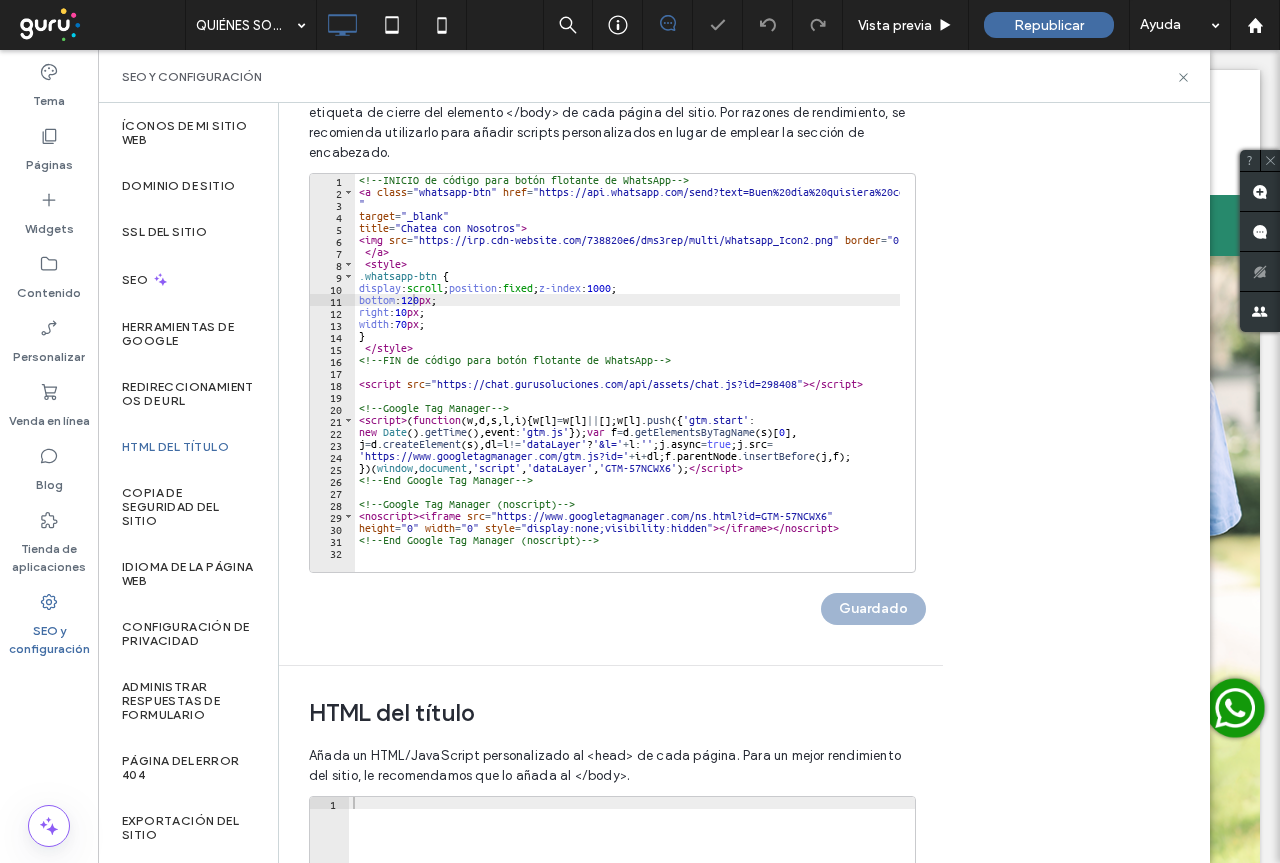scroll, scrollTop: 0, scrollLeft: 0, axis: both 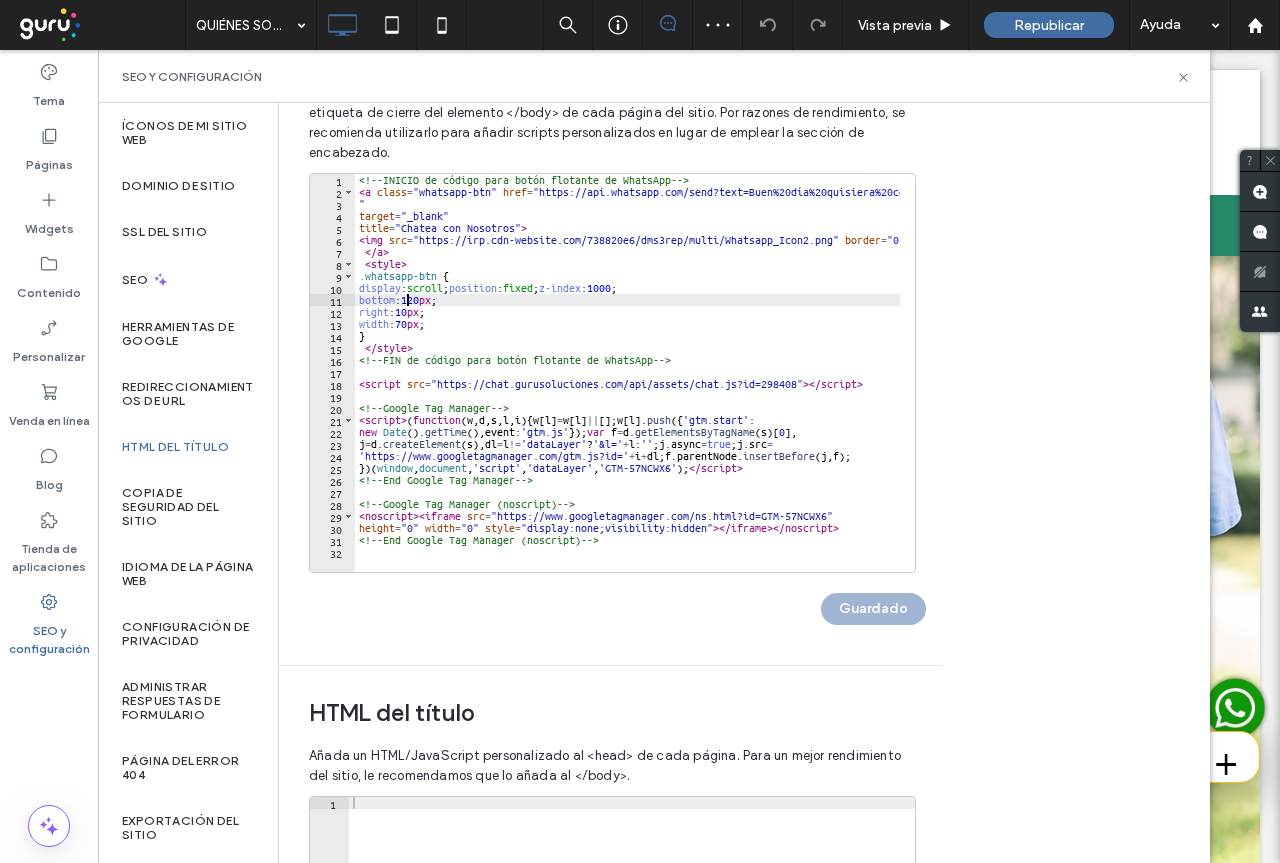 click on "<!--  INICIO de código para botón flotante de WhatsApp  -->   < a   class = "whatsapp-btn"   href = "https://api.whatsapp.com/send?text=Buen%20día%20quisiera%20consultar%20sobre%20&phone=[PHONE] "   target = "_blank"   title = "Chatea con Nosotros" > < img   src = "https://irp.cdn-website.com/738820e6/dms3rep/multi/Whatsapp_Icon2.png"   border = "0" >   </ a >   < style > .whatsapp-btn   { display : scroll ;  position : fixed ;  z-index : 1000 ; bottom : 120 px ; right : 10 px ;  width : 70 px ; }   </ style > <!--  FIN de código para botón flotante de WhatsApp  --> < script   src = "https://chat.gurusoluciones.com/api/assets/chat.js?id=298408" > </ script > <!--  Google Tag Manager  --> < script > ( function ( w , d , s , l , i ) { w [ l ] = w [ l ] || [ ] ; w [ l ] . push ({ 'gtm.start' : new   Date ( ) . getTime ( ) , event : 'gtm.js' }) ; var   f = d . getElementsByTagName ( s ) [ 0 ] , j = d . createElement ( s ) , dl = l != 'dataLayer' ? '&l=' + l : '' ; j . async = true ; j . src = + i + dl" at bounding box center (746, 377) 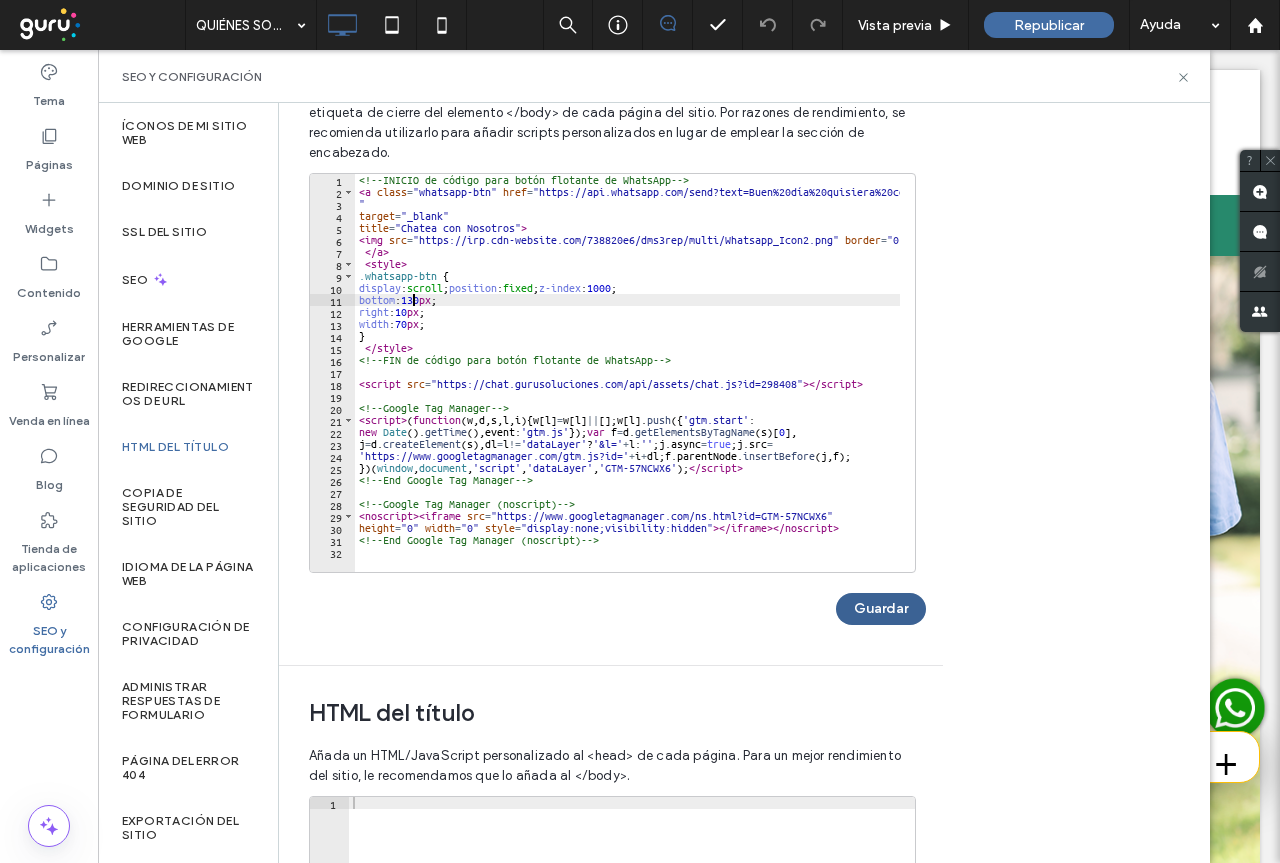 click on "Guardar" at bounding box center [881, 609] 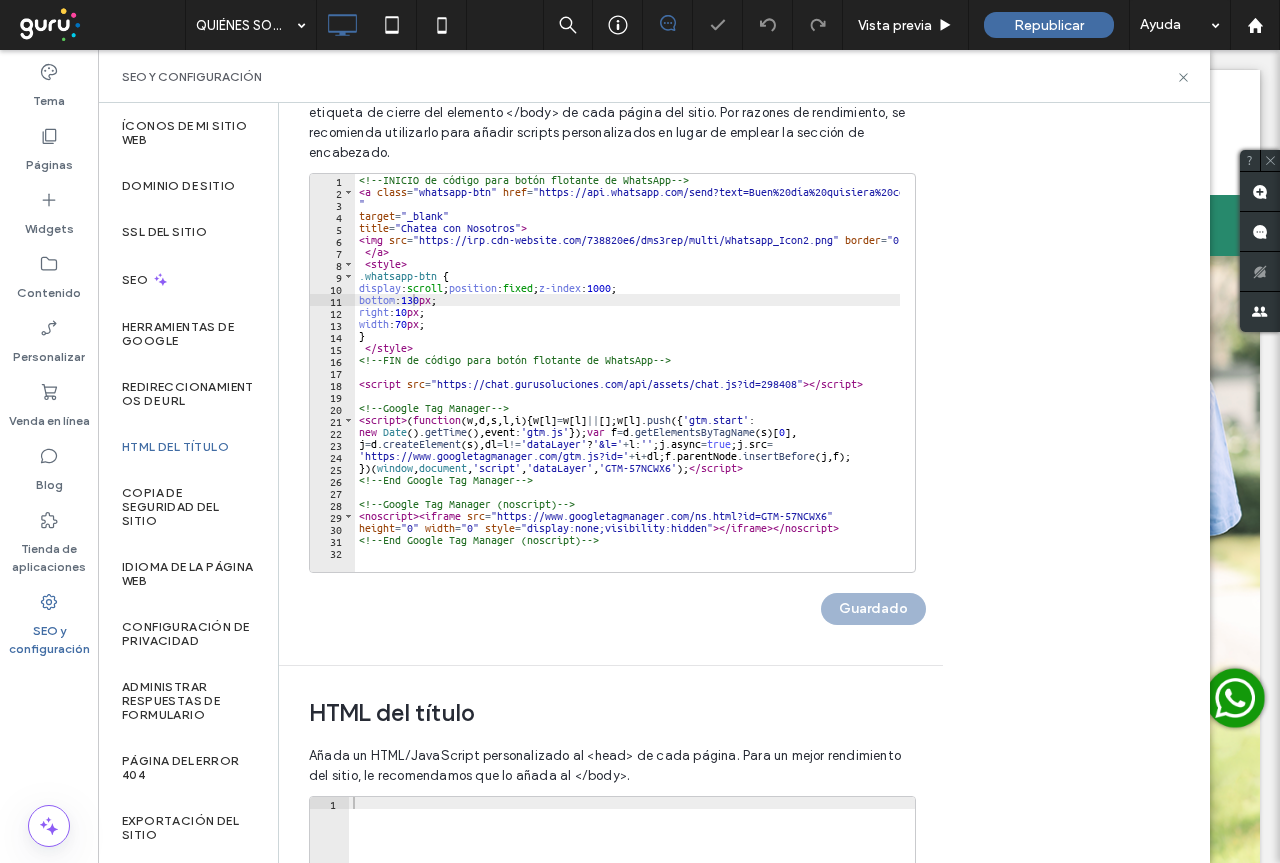 scroll, scrollTop: 0, scrollLeft: 0, axis: both 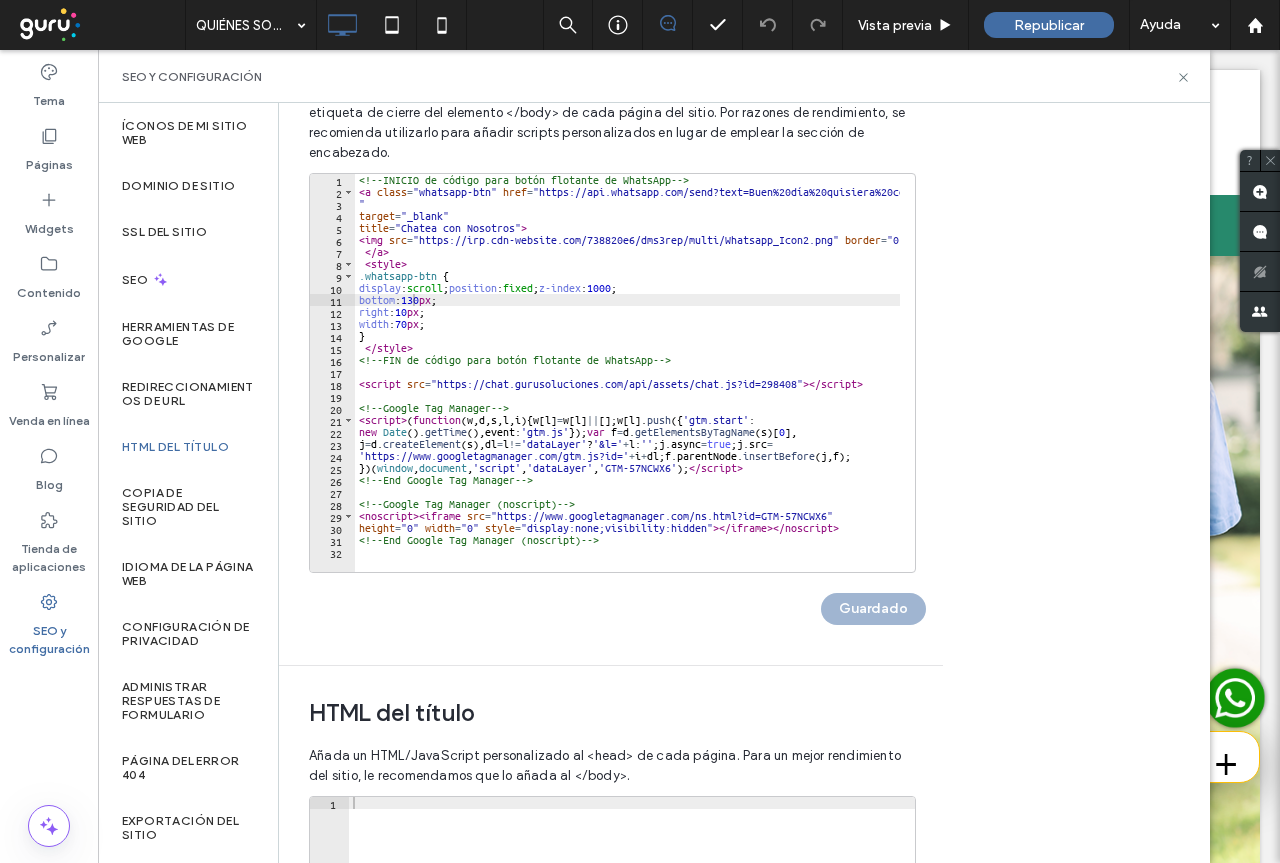 click on "<!--  INICIO de código para botón flotante de WhatsApp  -->   < a   class = "whatsapp-btn"   href = "https://api.whatsapp.com/send?text=Buen%20día%20quisiera%20consultar%20sobre%20&phone=[PHONE] "   target = "_blank"   title = "Chatea con Nosotros" > < img   src = "https://irp.cdn-website.com/738820e6/dms3rep/multi/Whatsapp_Icon2.png"   border = "0" >   </ a >   < style > .whatsapp-btn   { display : scroll ;  position : fixed ;  z-index : 1000 ; bottom : 130 px ; right : 10 px ;  width : 70 px ; }   </ style > <!--  FIN de código para botón flotante de WhatsApp  --> < script   src = "https://chat.gurusoluciones.com/api/assets/chat.js?id=298408" > </ script > <!--  Google Tag Manager  --> < script > ( function ( w , d , s , l , i ) { w [ l ] = w [ l ] || [ ] ; w [ l ] . push ({ 'gtm.start' : new   Date ( ) . getTime ( ) , event : 'gtm.js' }) ; var   f = d . getElementsByTagName ( s ) [ 0 ] , j = d . createElement ( s ) , dl = l != 'dataLayer' ? '&l=' + l : '' ; j . async = true ; j . src = + i + dl" at bounding box center (746, 377) 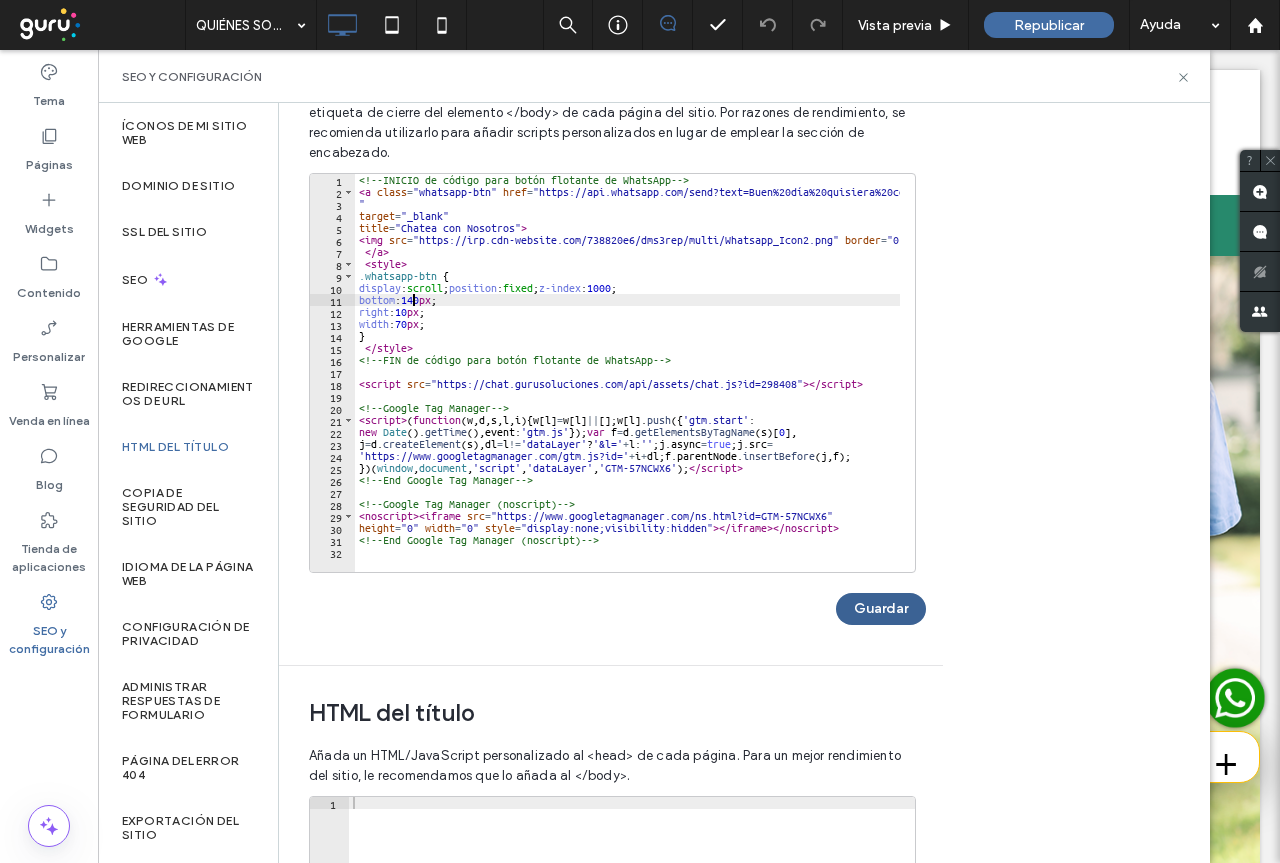 click on "Guardar" at bounding box center (881, 609) 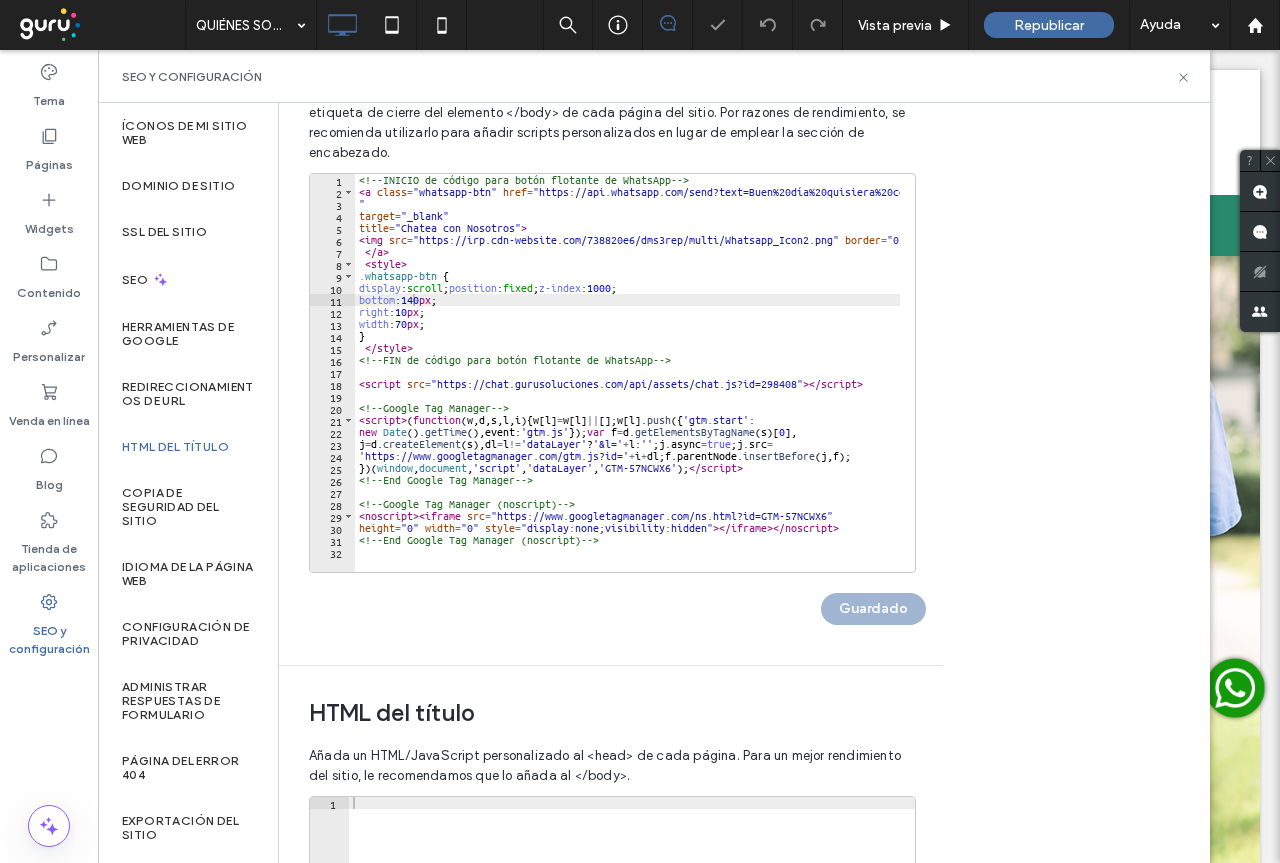 scroll, scrollTop: 0, scrollLeft: 0, axis: both 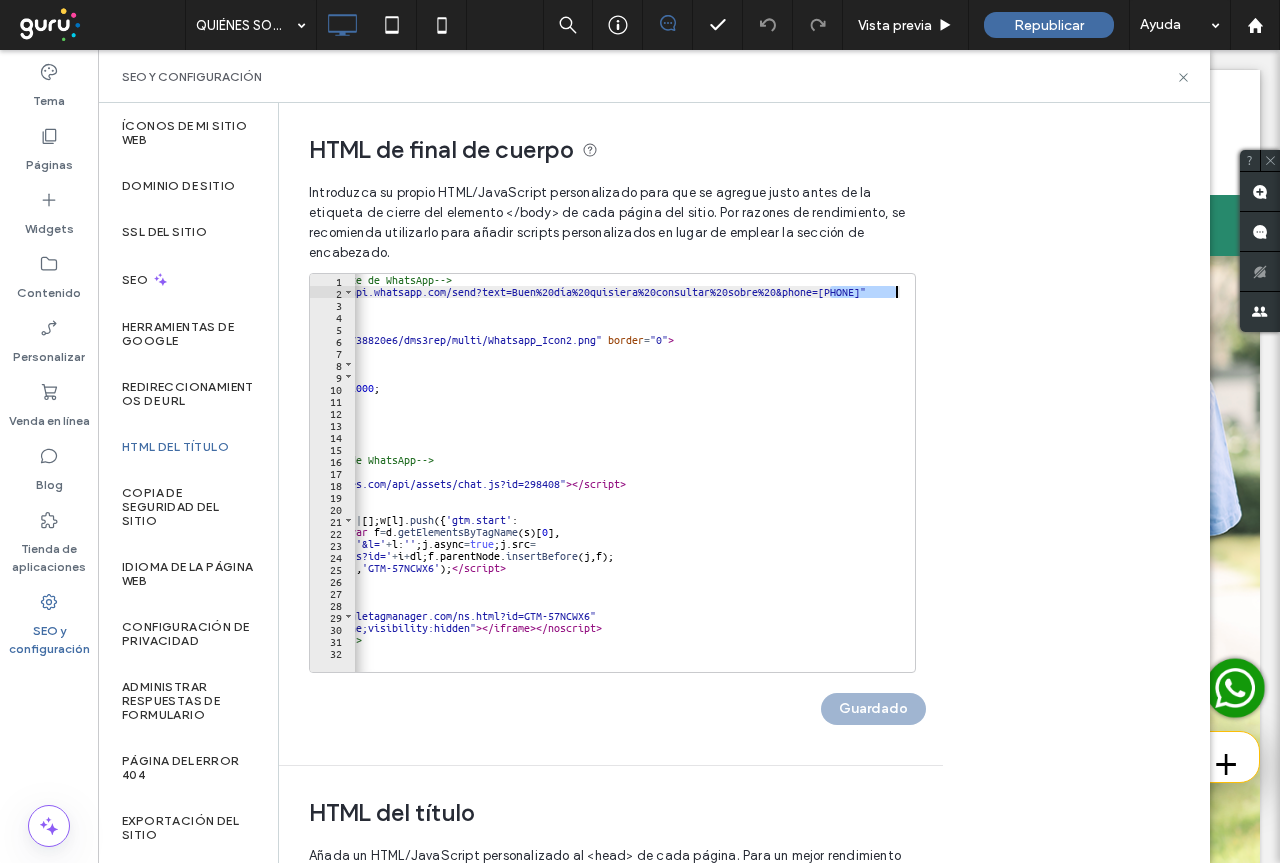 drag, startPoint x: 832, startPoint y: 294, endPoint x: 896, endPoint y: 295, distance: 64.00781 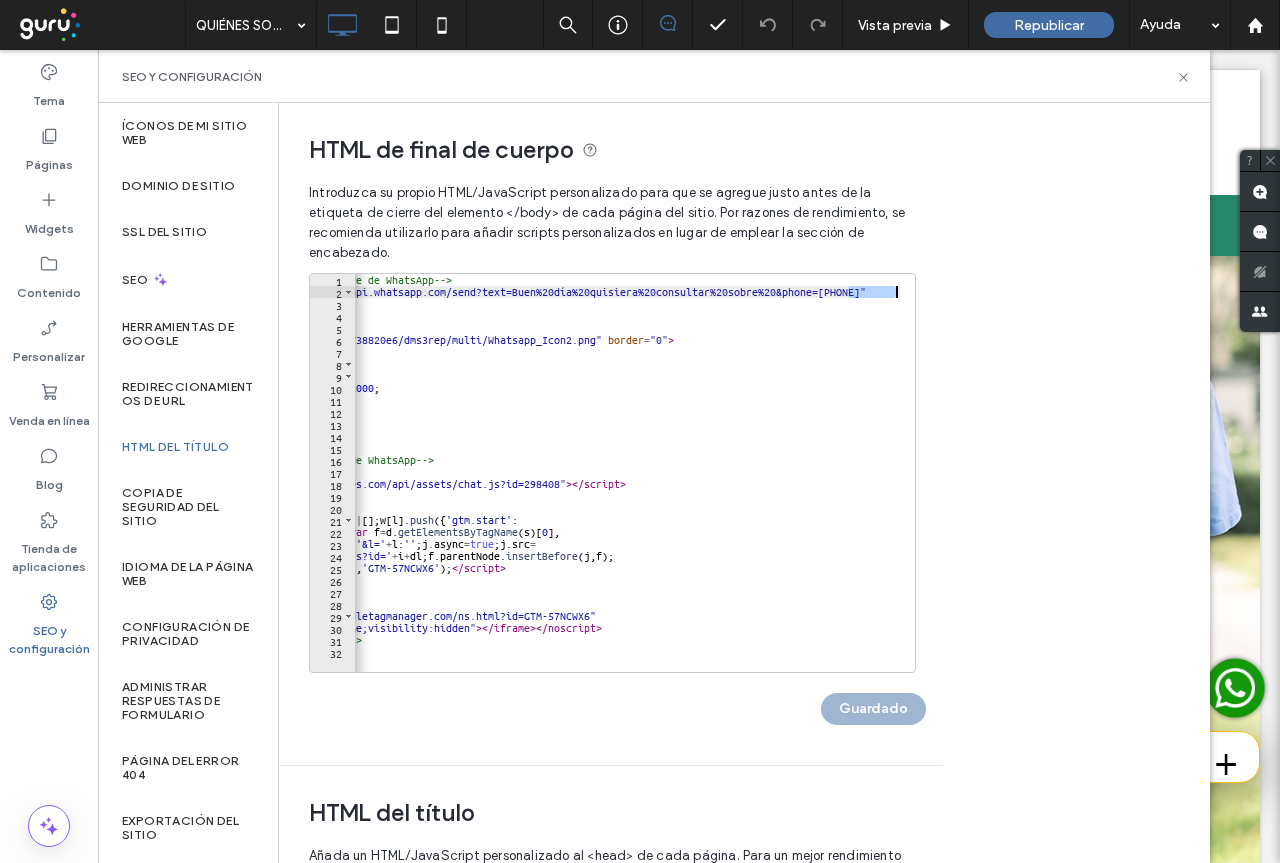 drag, startPoint x: 848, startPoint y: 290, endPoint x: 894, endPoint y: 290, distance: 46 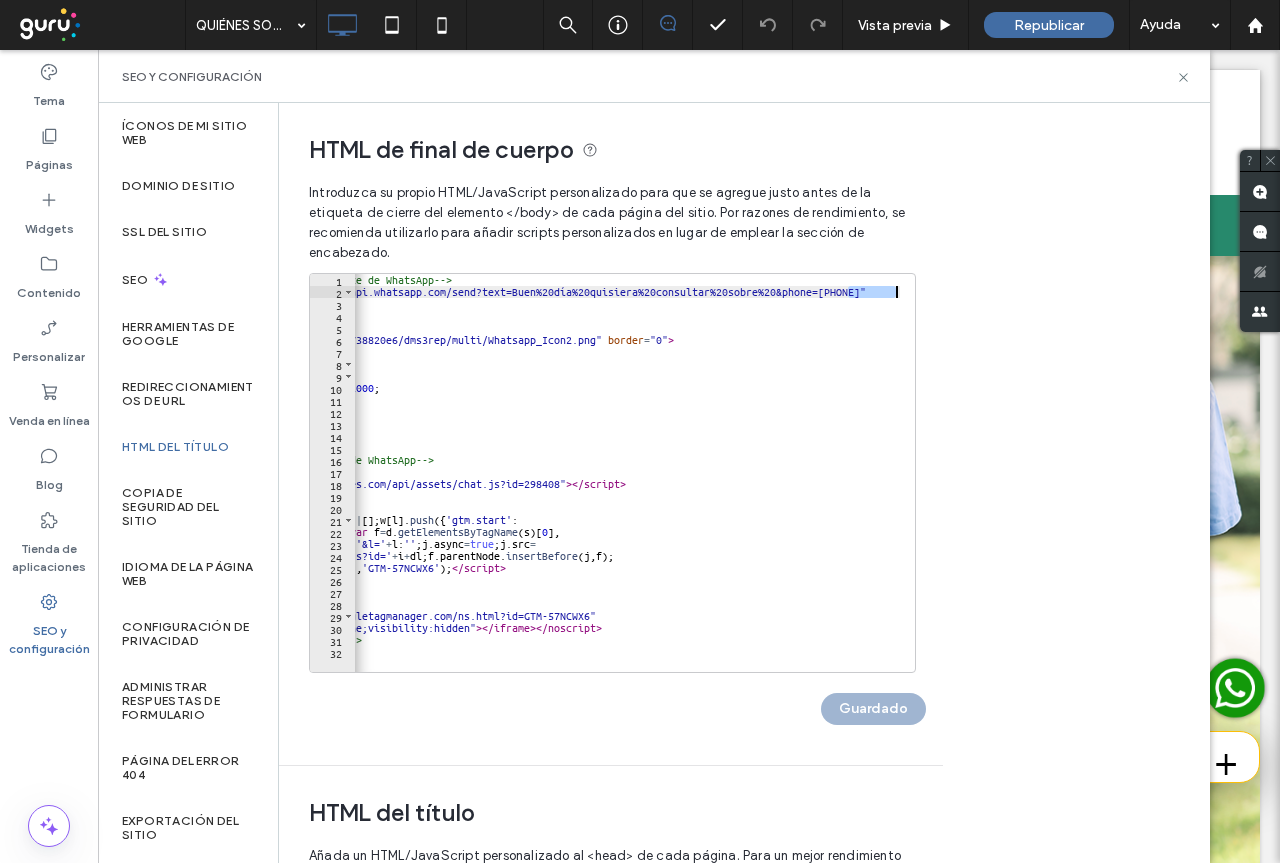 scroll, scrollTop: 0, scrollLeft: 60, axis: horizontal 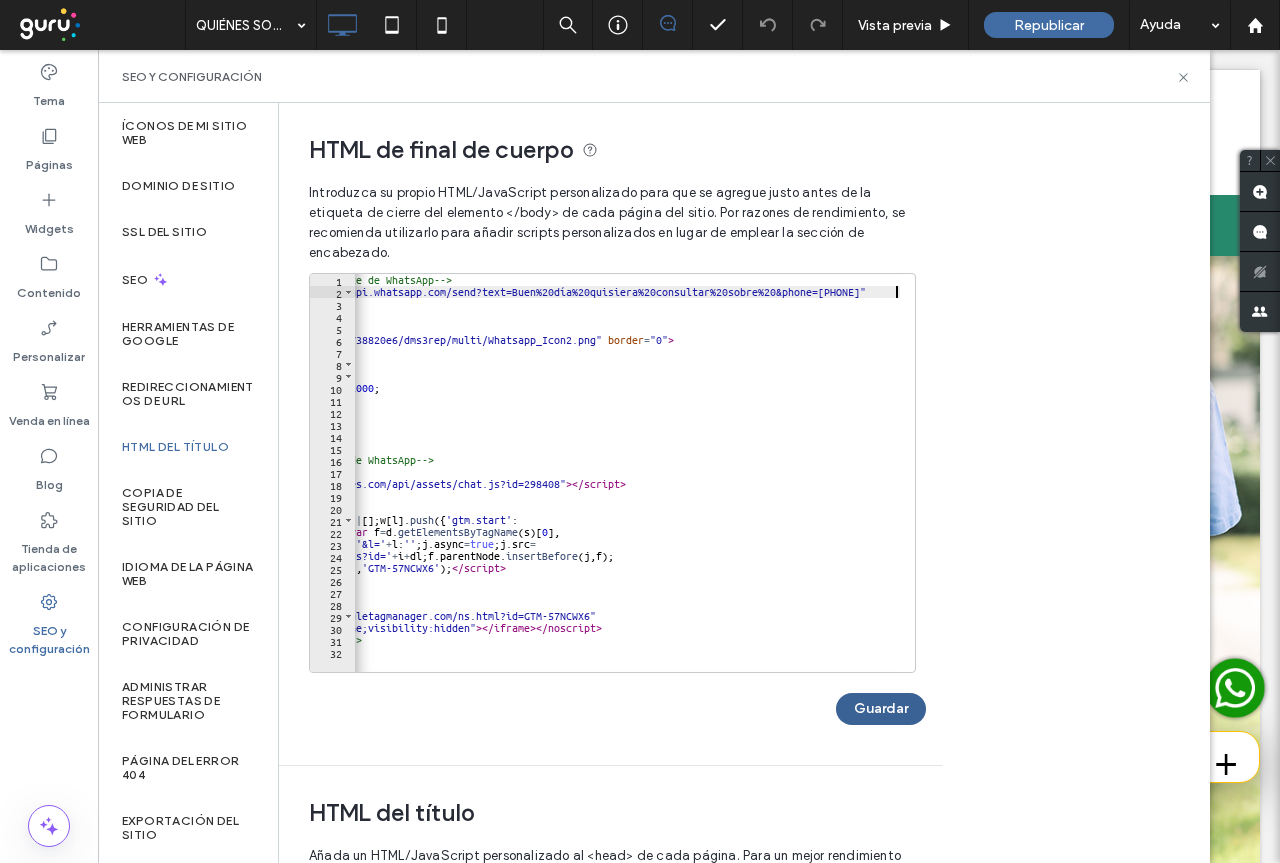 type on "**********" 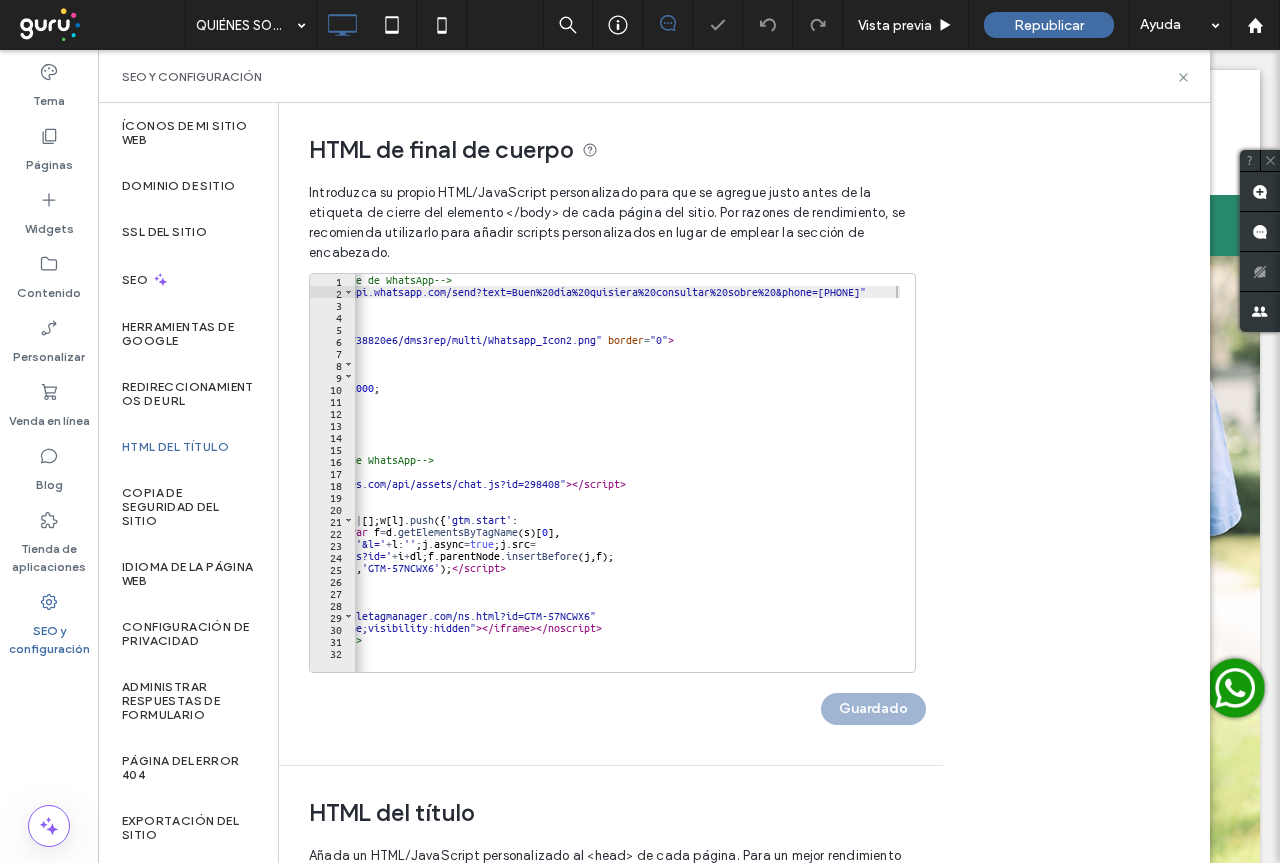 scroll, scrollTop: 0, scrollLeft: 0, axis: both 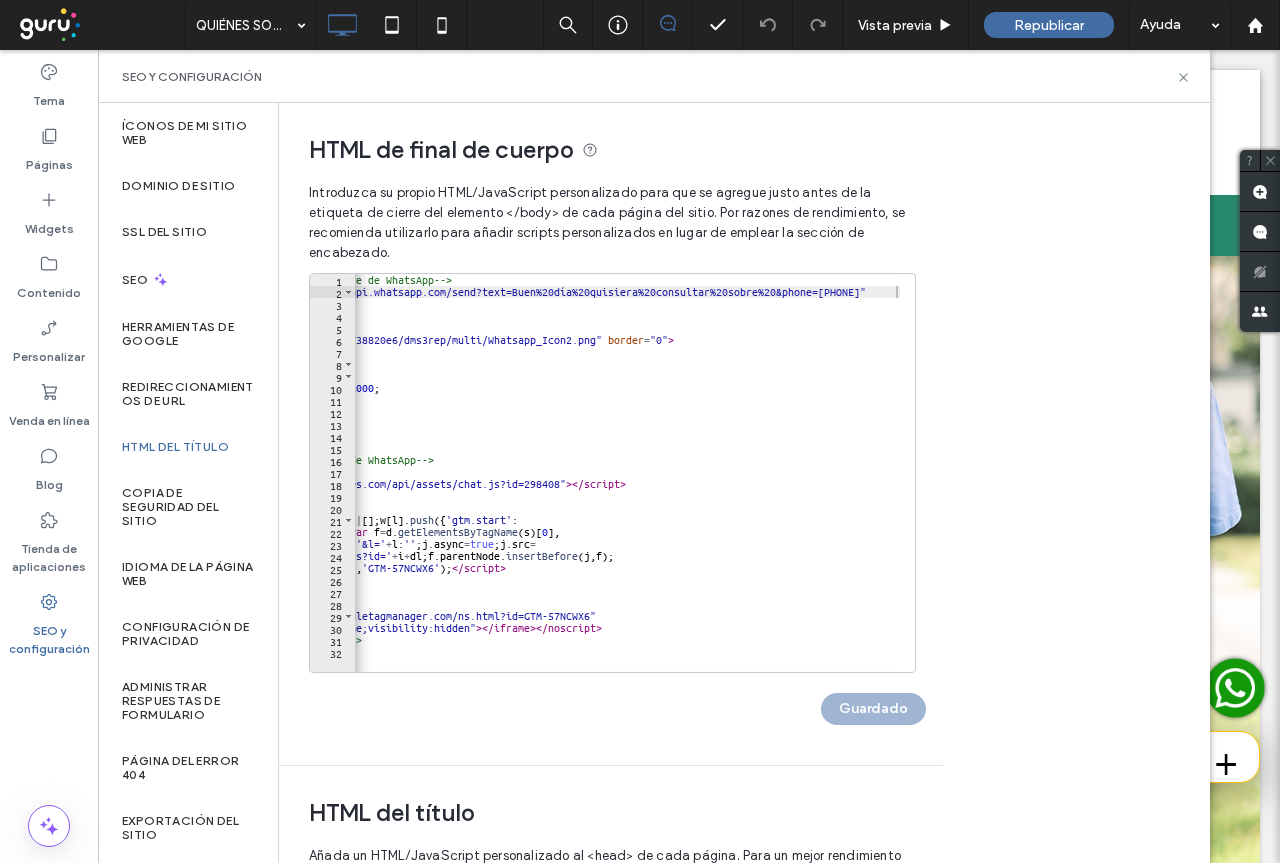click 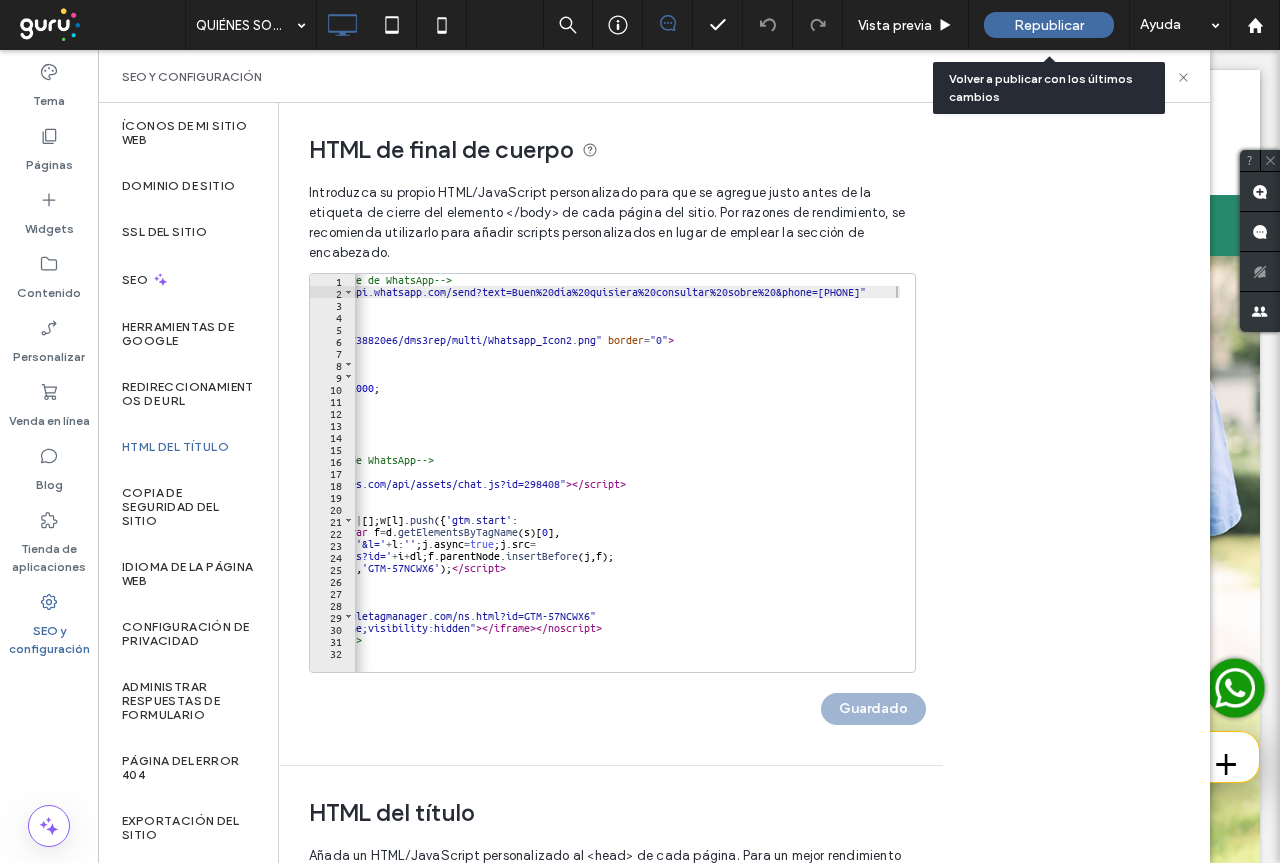click on "Republicar" at bounding box center (1049, 25) 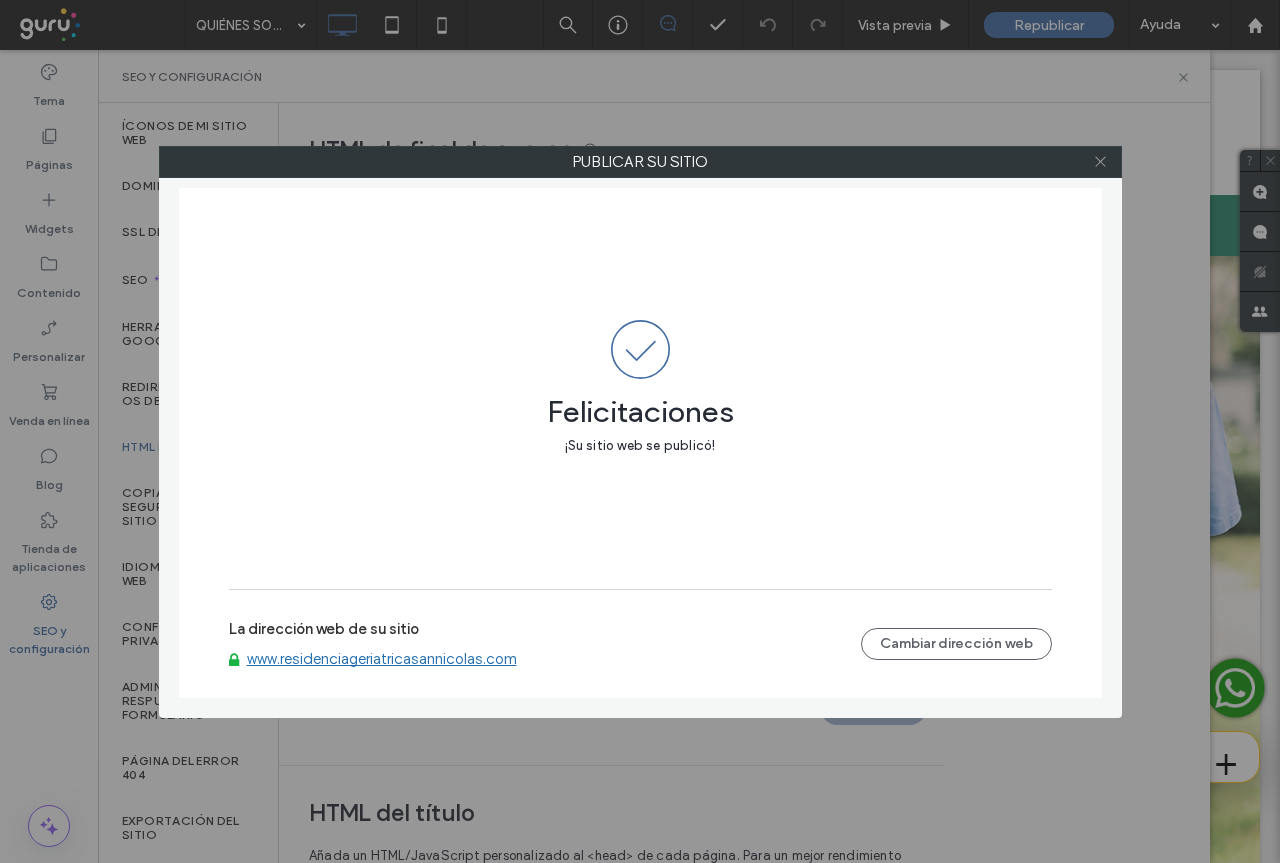 click 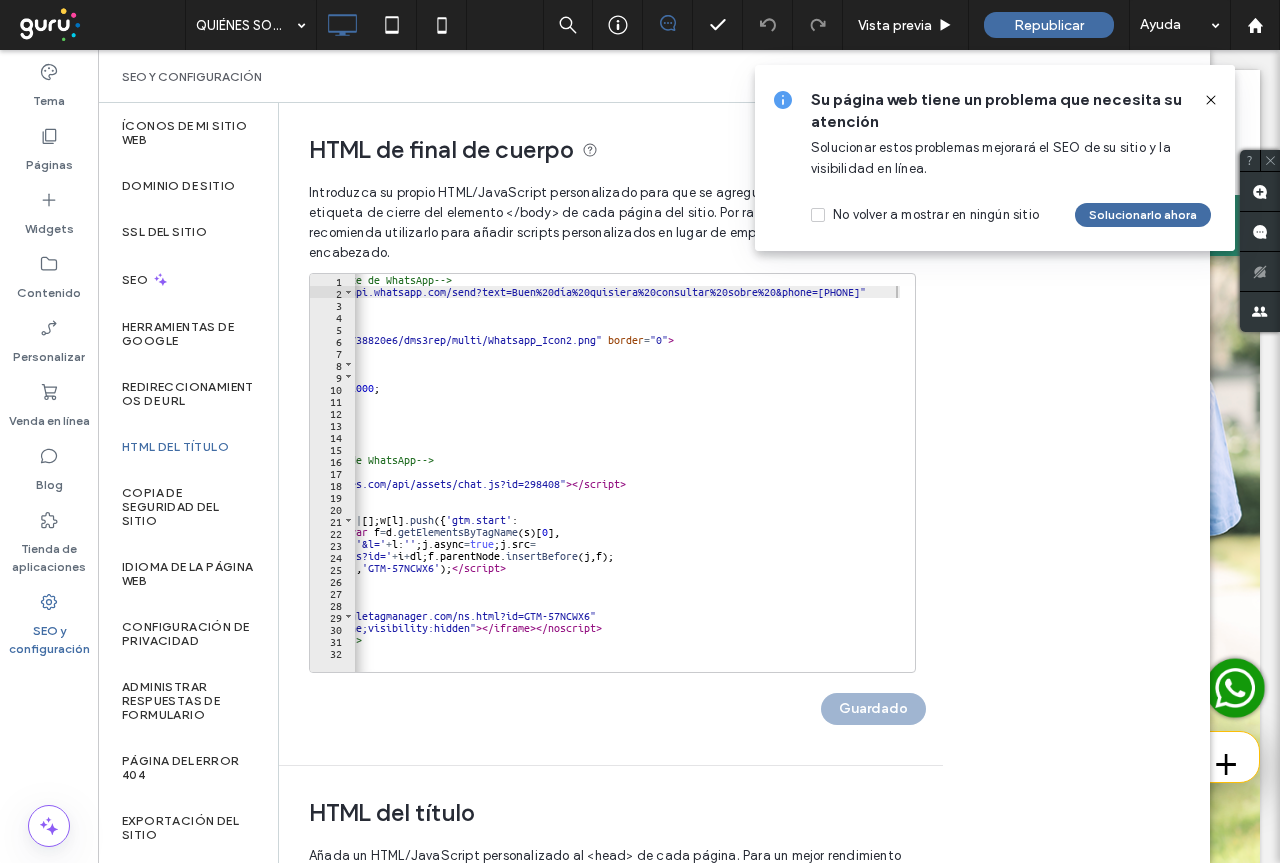 click on "Su página web tiene un problema que necesita su atención Solucionar estos problemas mejorará el SEO de su sitio y la visibilidad en línea. No volver a mostrar en ningún sitio Solucionarlo ahora" at bounding box center (995, 158) 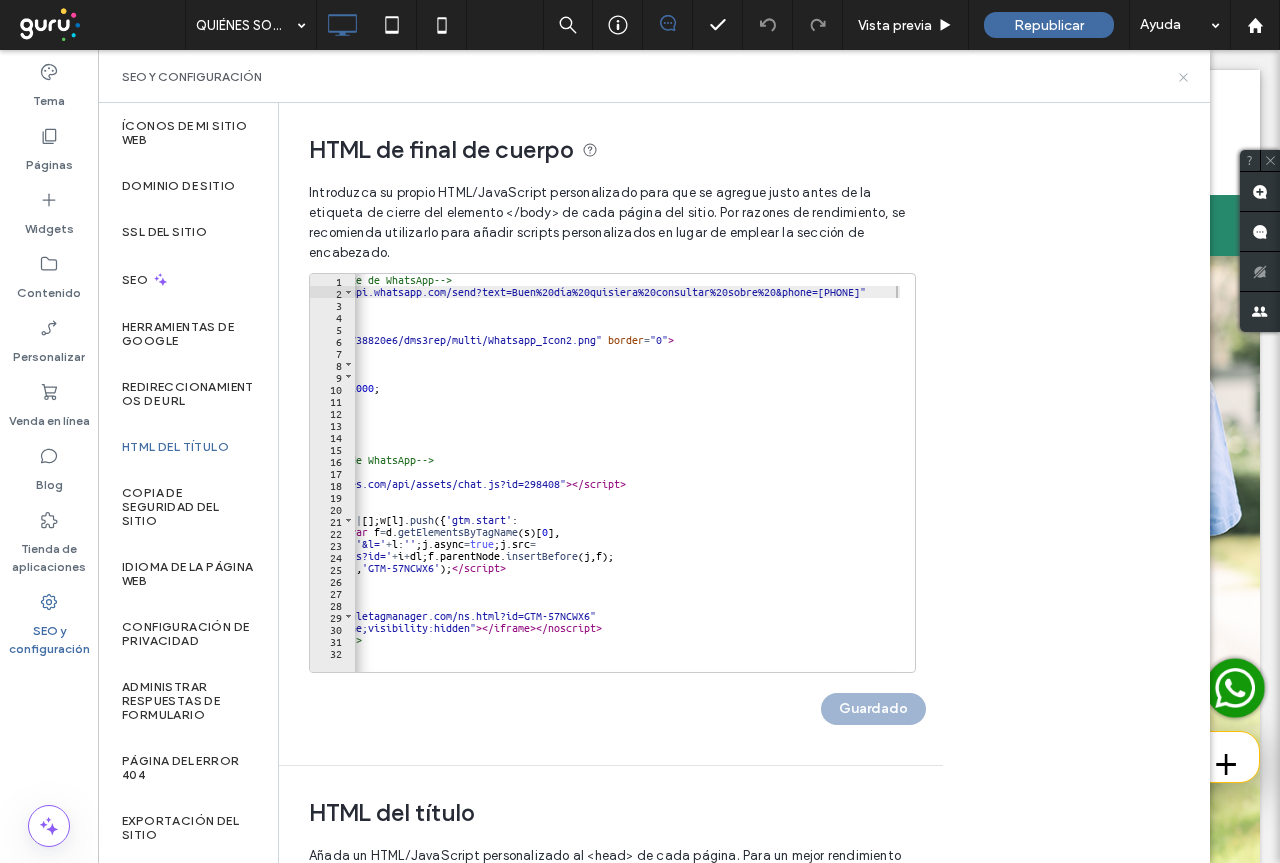 drag, startPoint x: 1179, startPoint y: 81, endPoint x: 1145, endPoint y: 645, distance: 565.02386 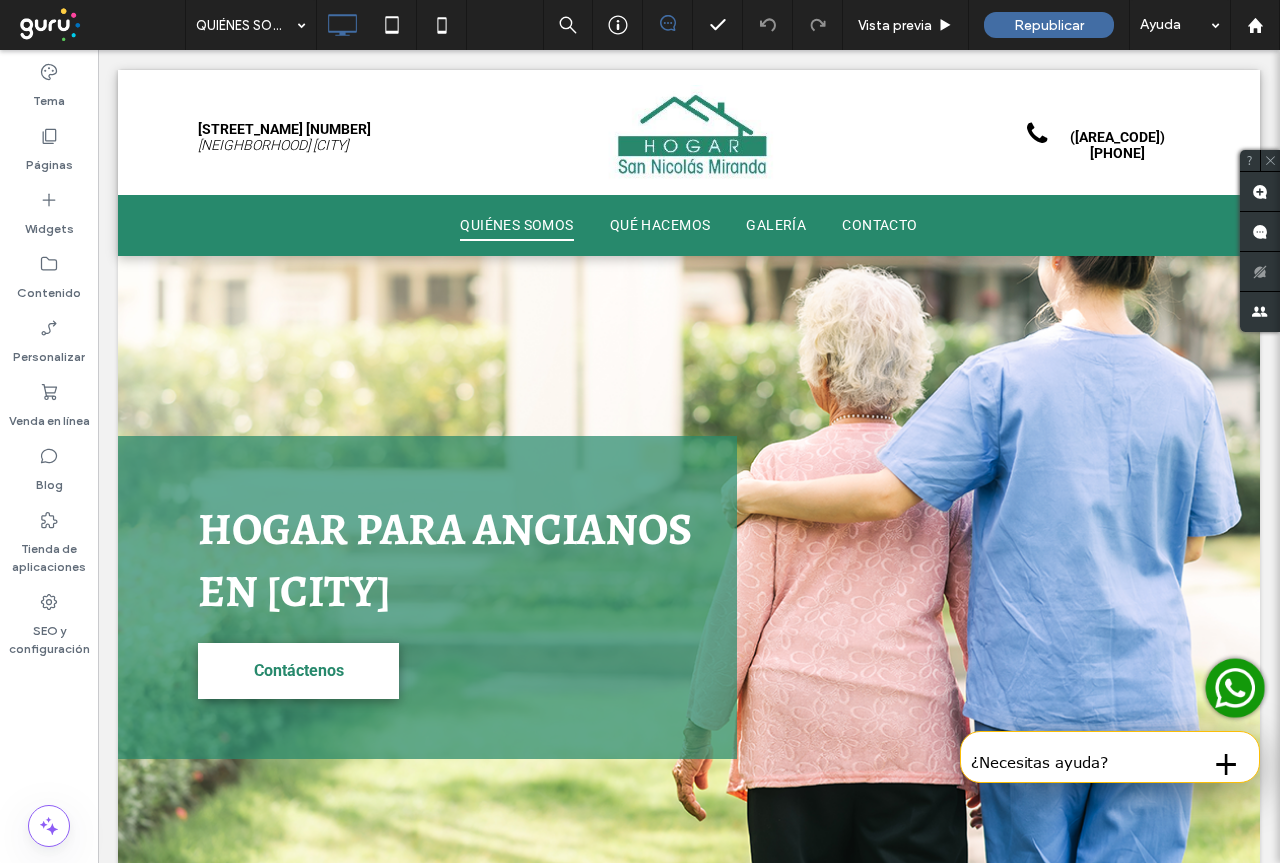 click at bounding box center (1235, 688) 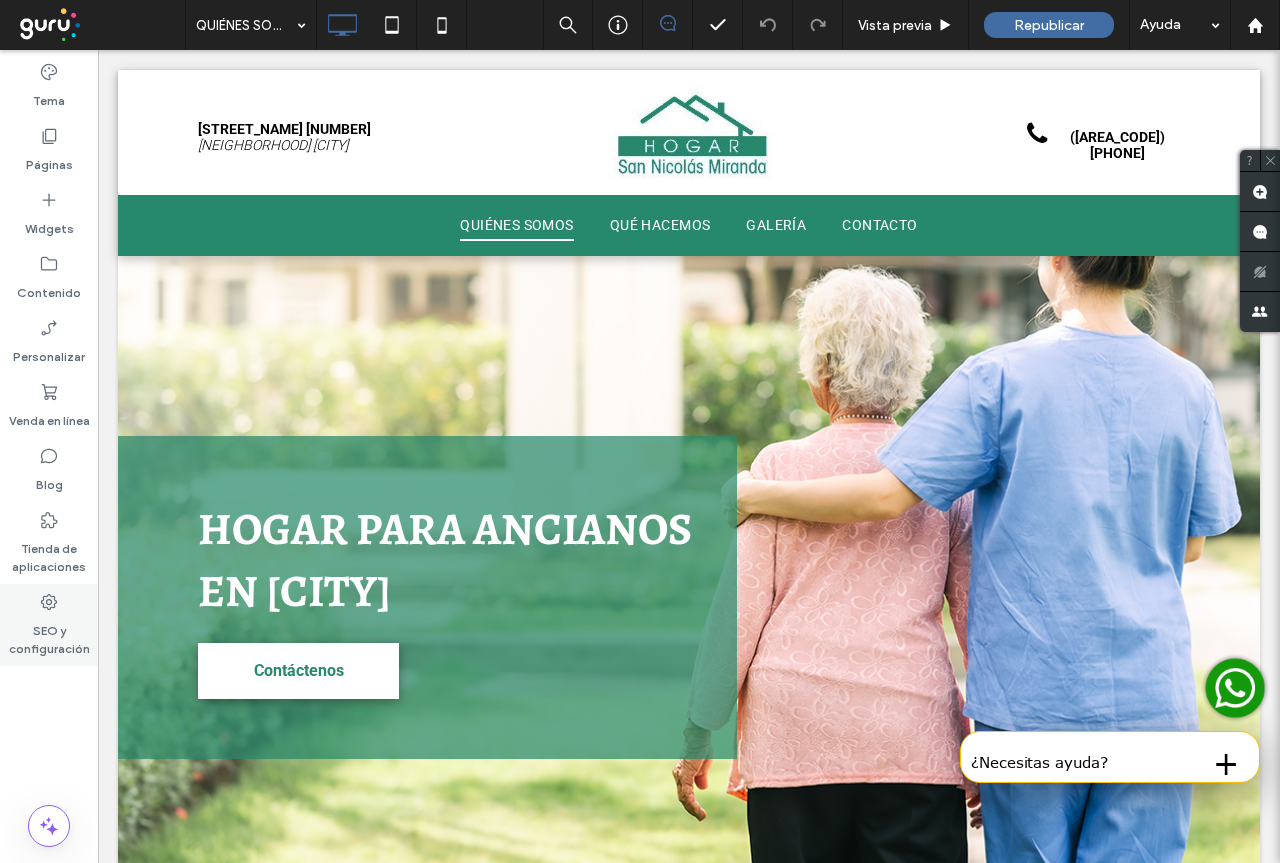 click 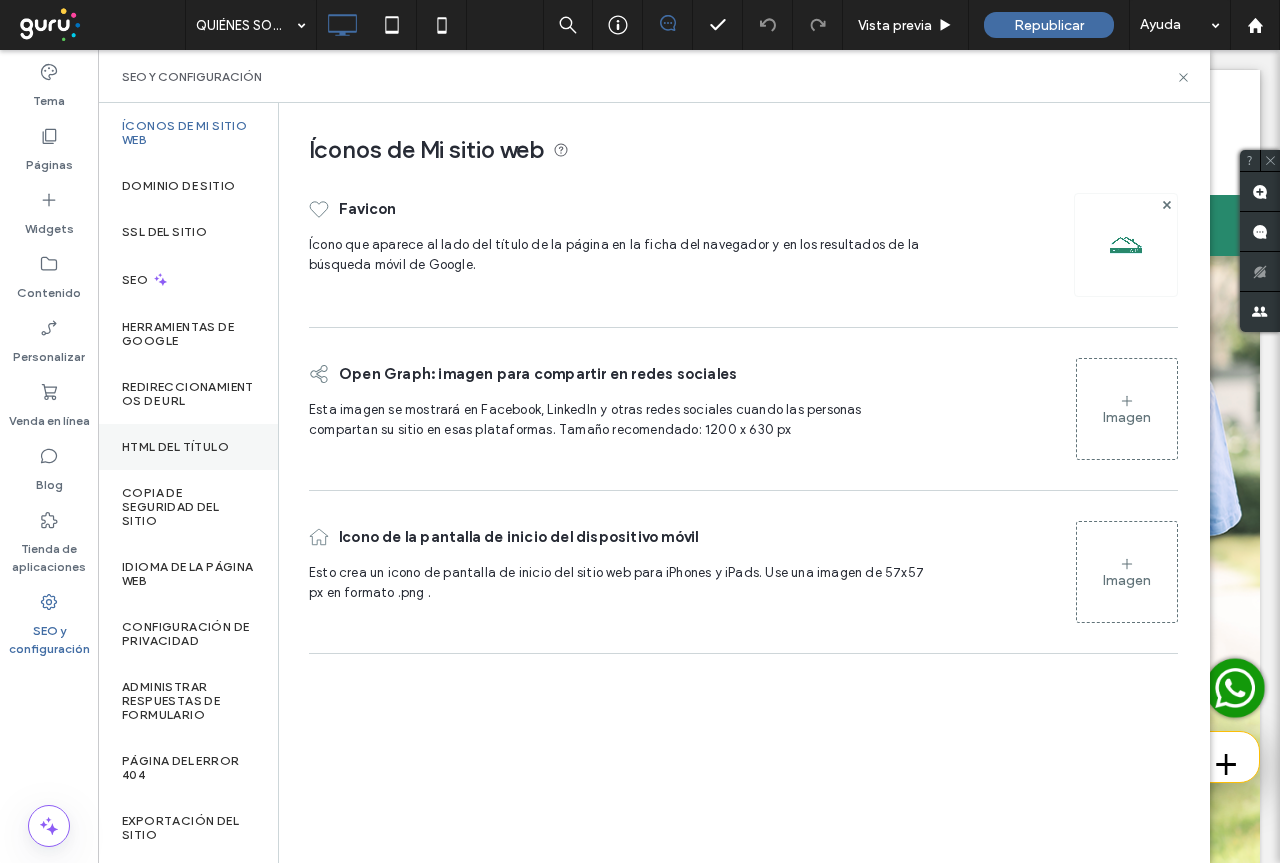 click on "HTML del título" at bounding box center [175, 447] 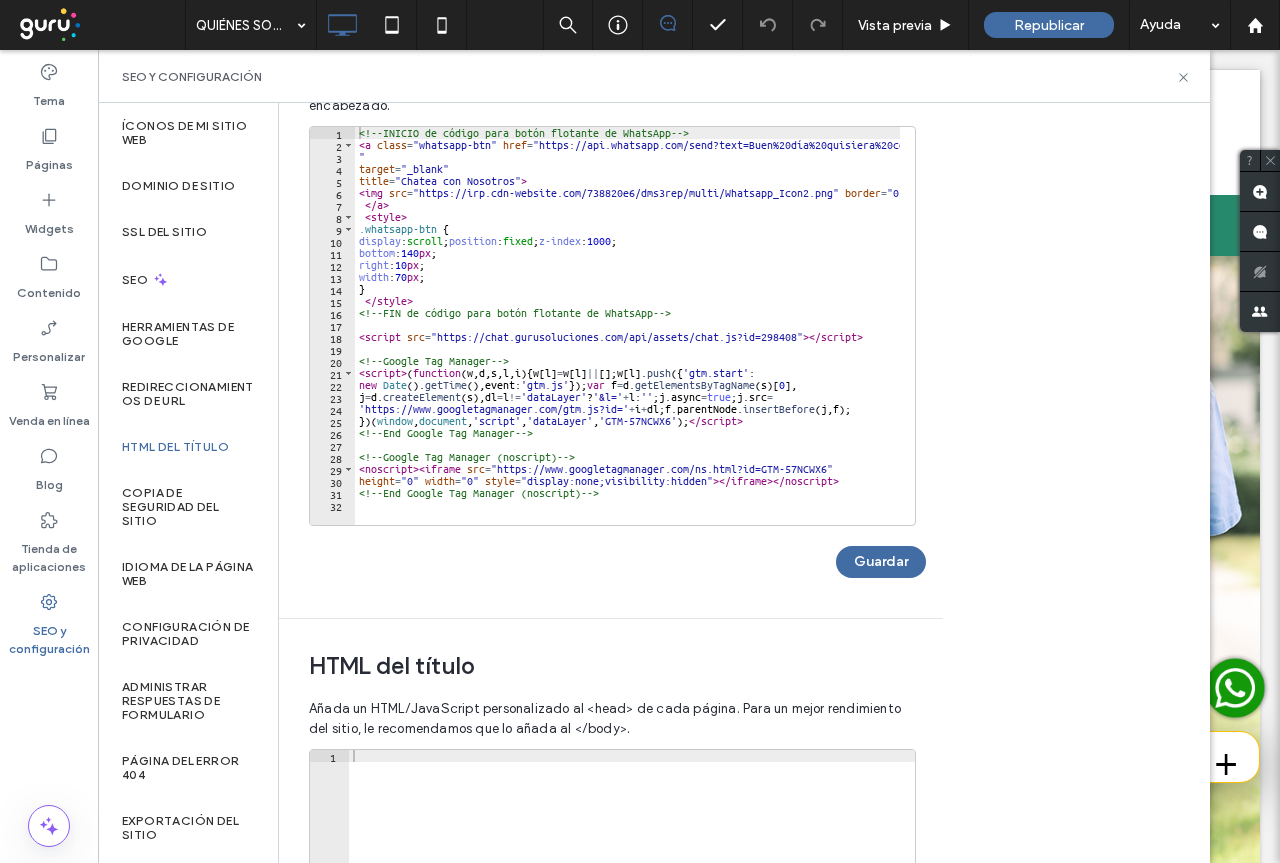 scroll, scrollTop: 0, scrollLeft: 0, axis: both 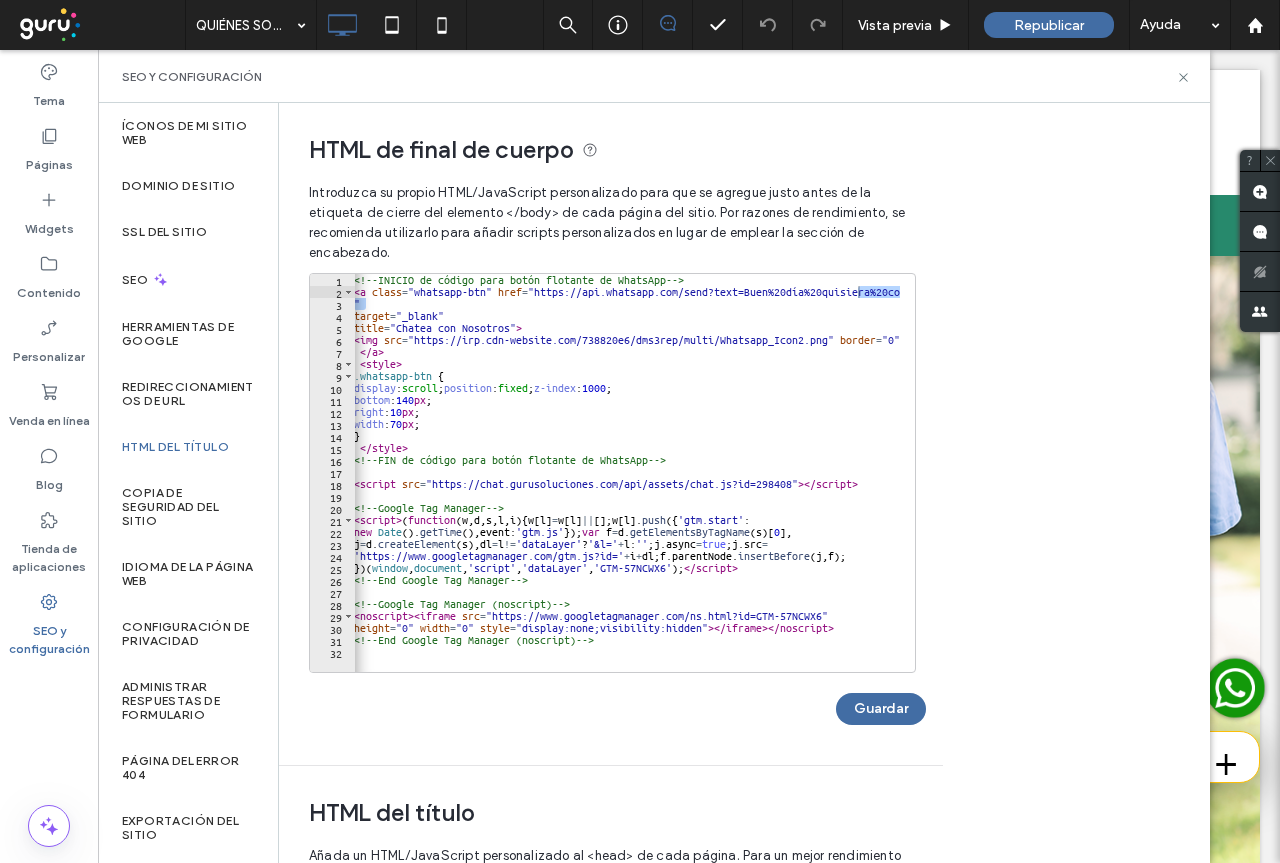 drag, startPoint x: 881, startPoint y: 295, endPoint x: 856, endPoint y: 289, distance: 25.70992 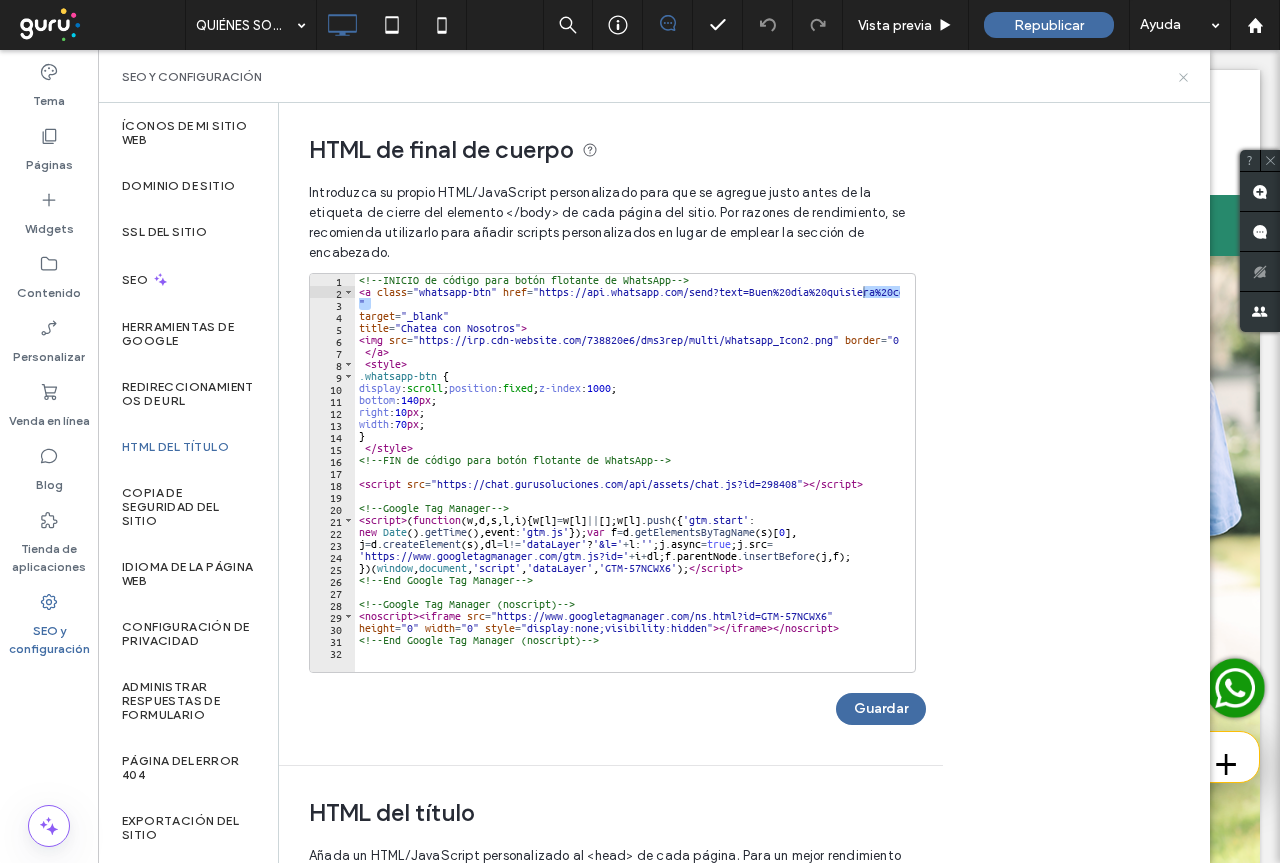click 